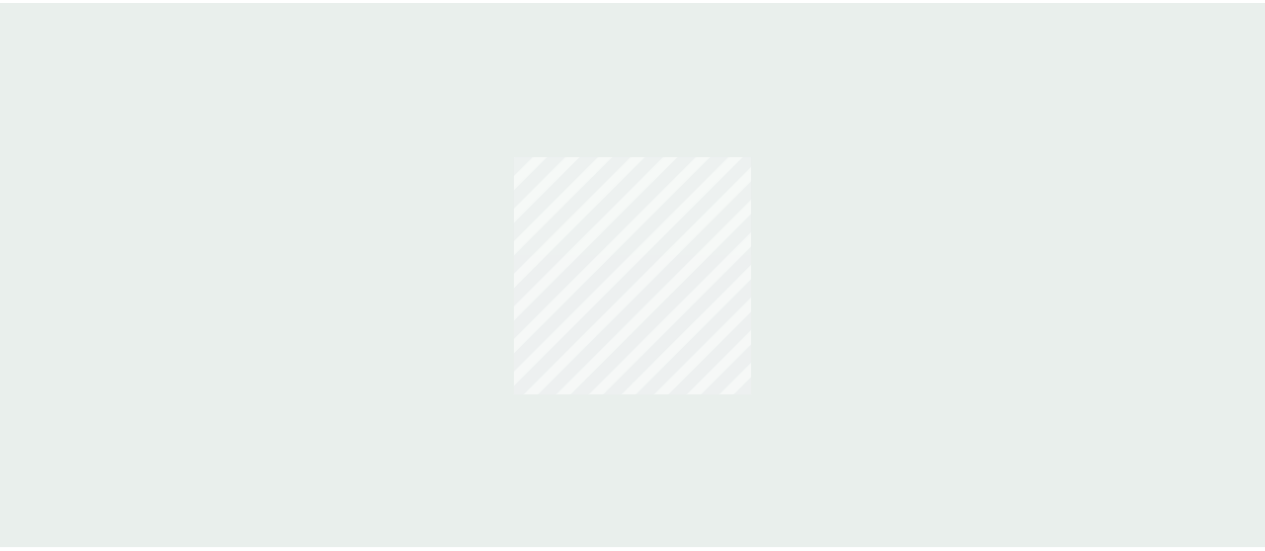 scroll, scrollTop: 0, scrollLeft: 0, axis: both 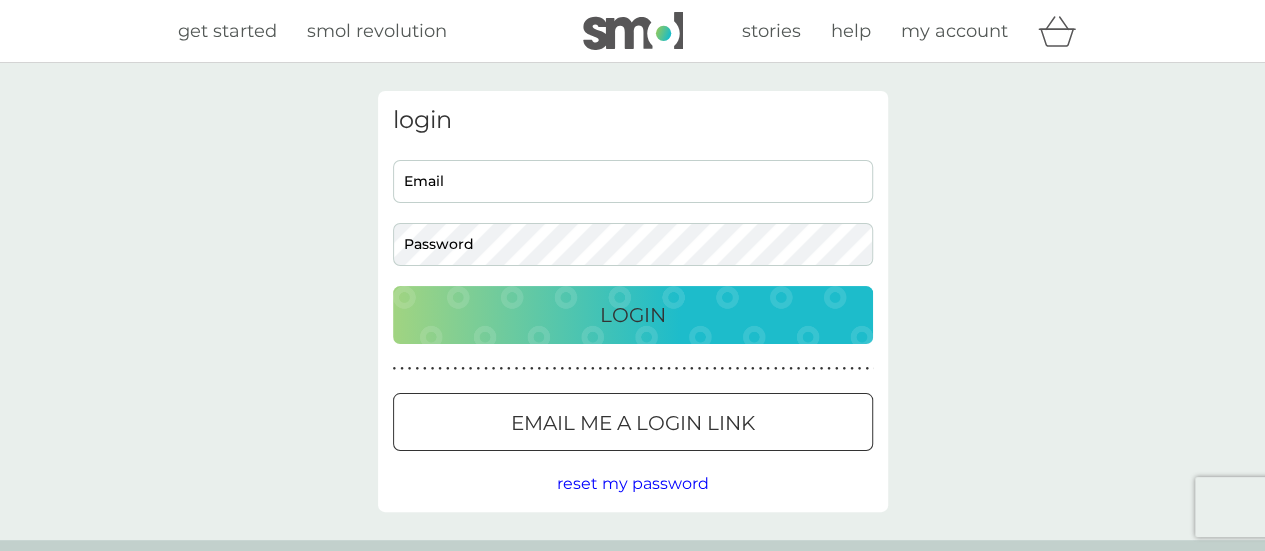type on "[EMAIL]" 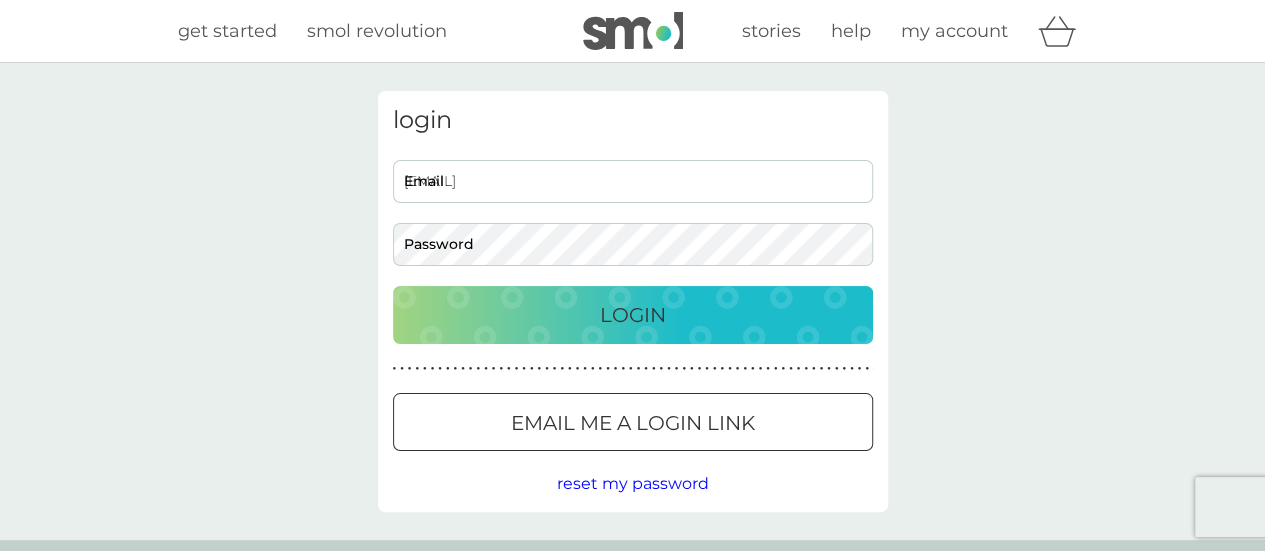 click on "Login" at bounding box center [633, 315] 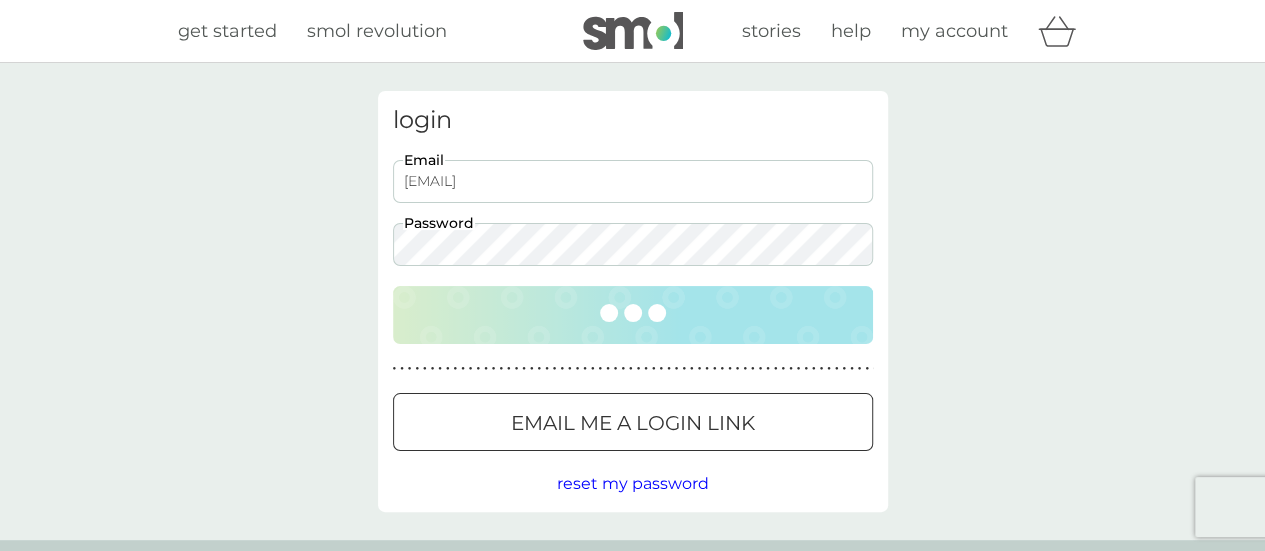 scroll, scrollTop: 0, scrollLeft: 0, axis: both 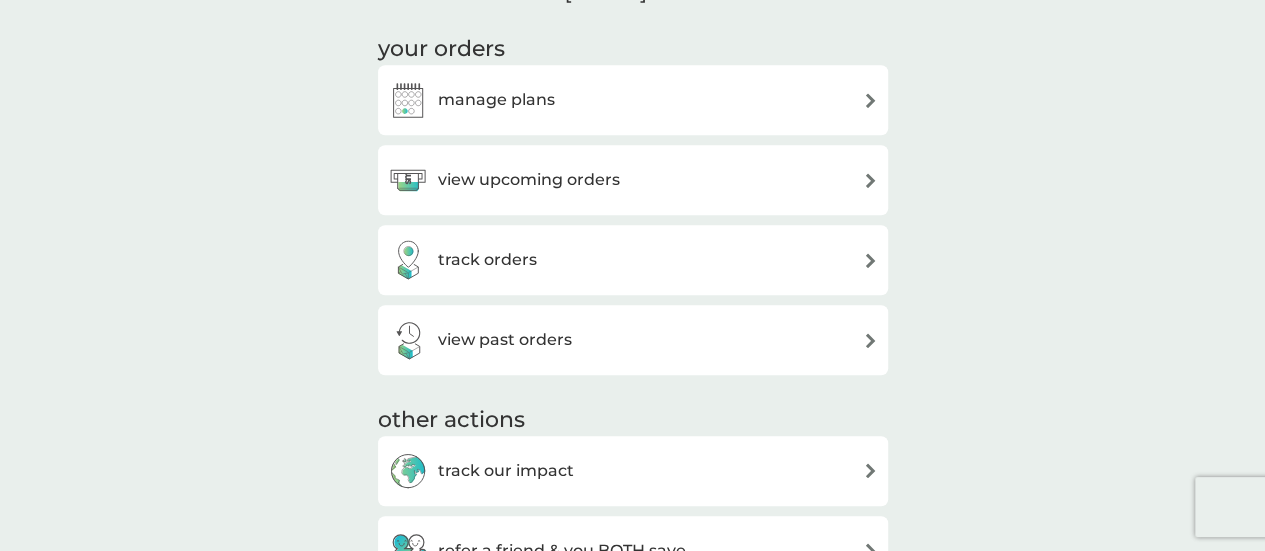 click on "manage plans" at bounding box center [496, 100] 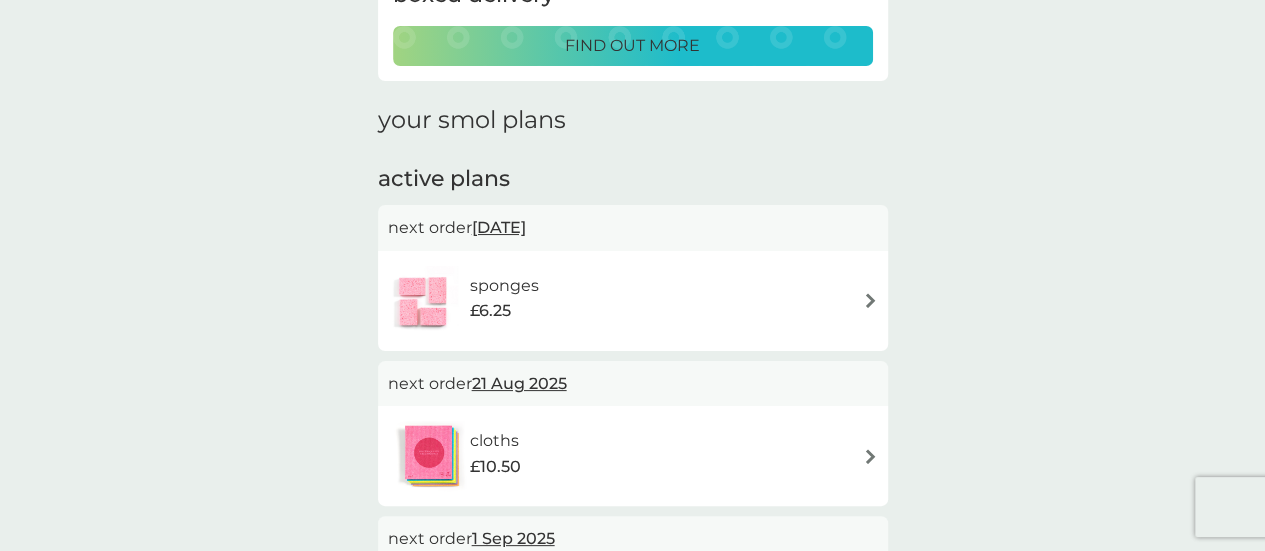 scroll, scrollTop: 293, scrollLeft: 0, axis: vertical 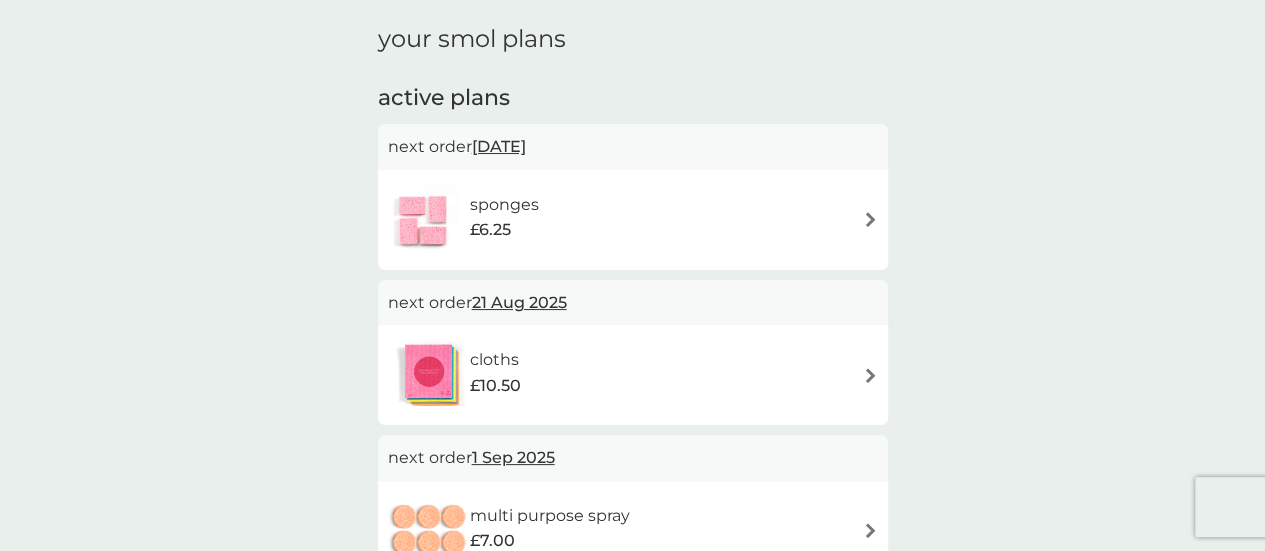 click on "sponges £6.25" at bounding box center [633, 220] 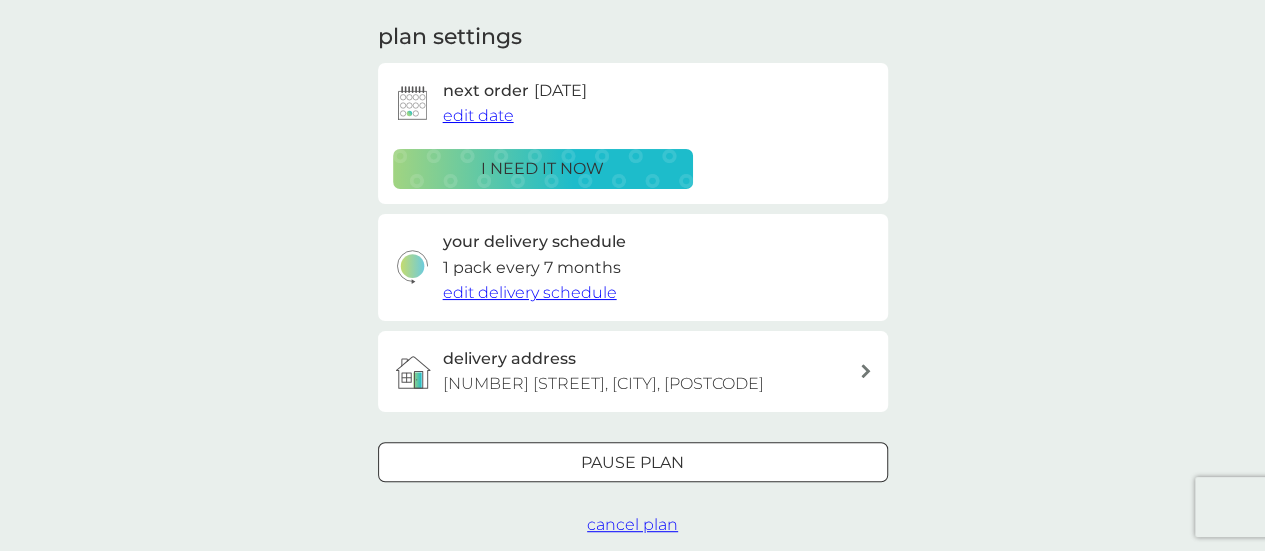 scroll, scrollTop: 0, scrollLeft: 0, axis: both 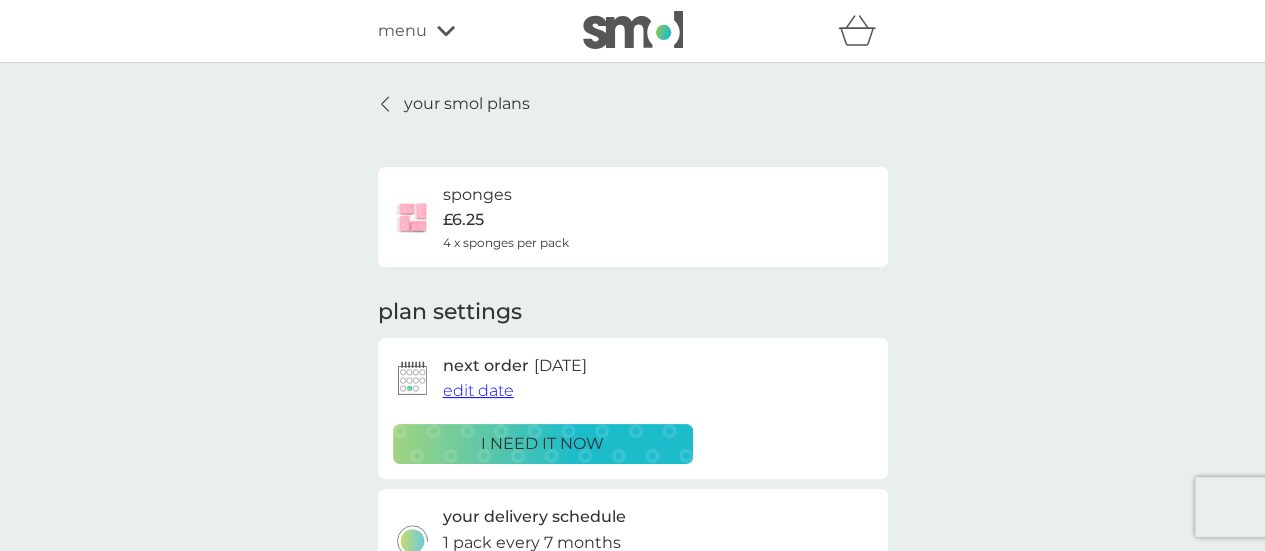 click on "your smol plans" at bounding box center [454, 104] 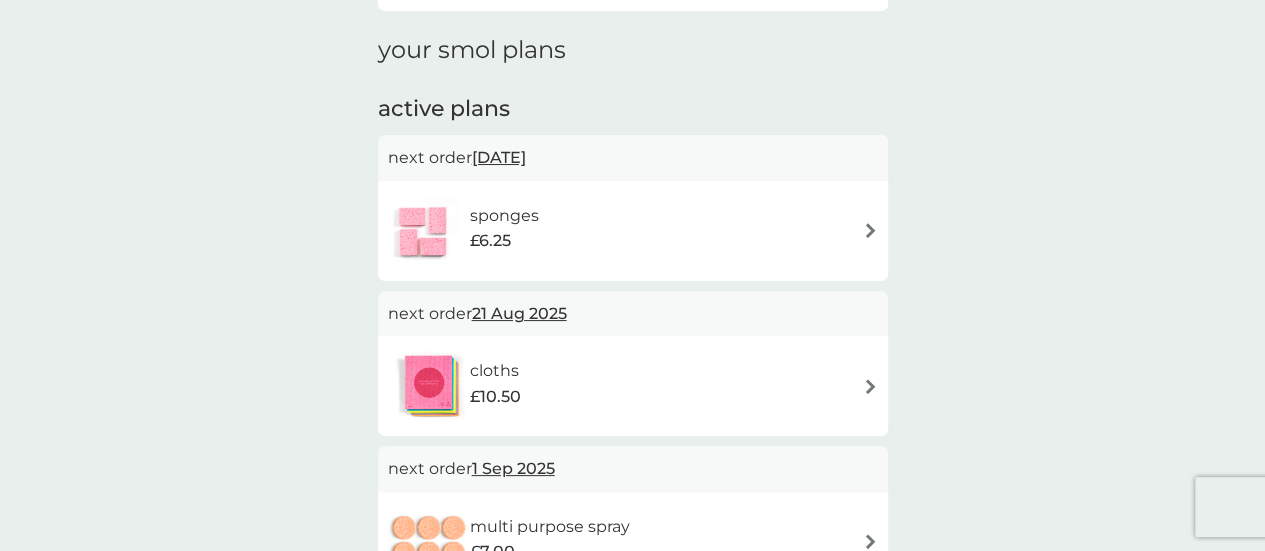scroll, scrollTop: 284, scrollLeft: 0, axis: vertical 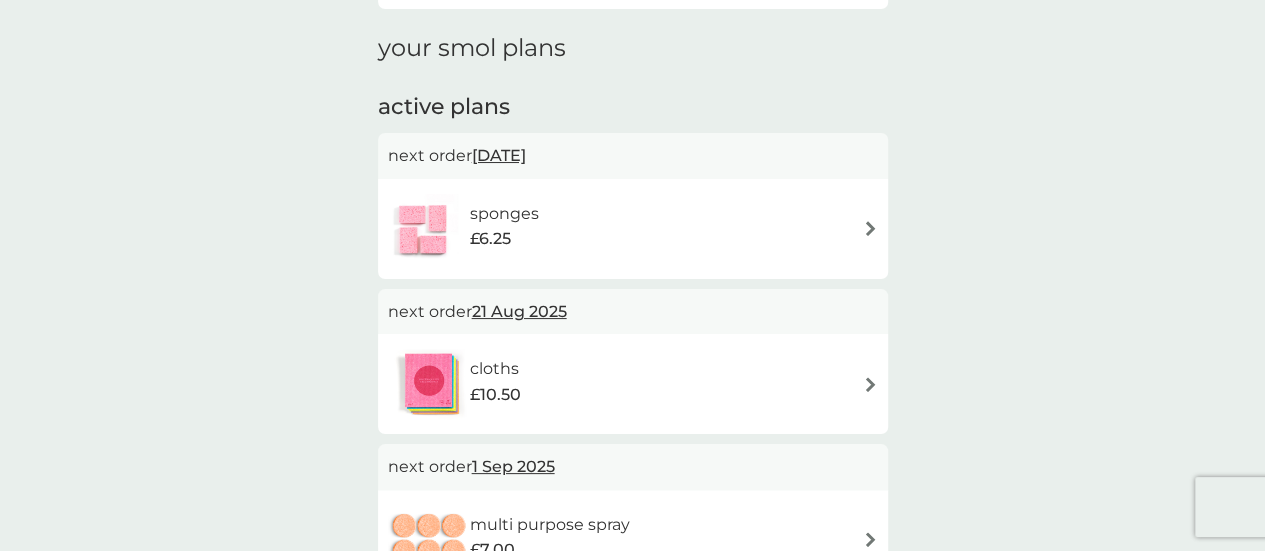 click on "sponges £6.25" at bounding box center (473, 229) 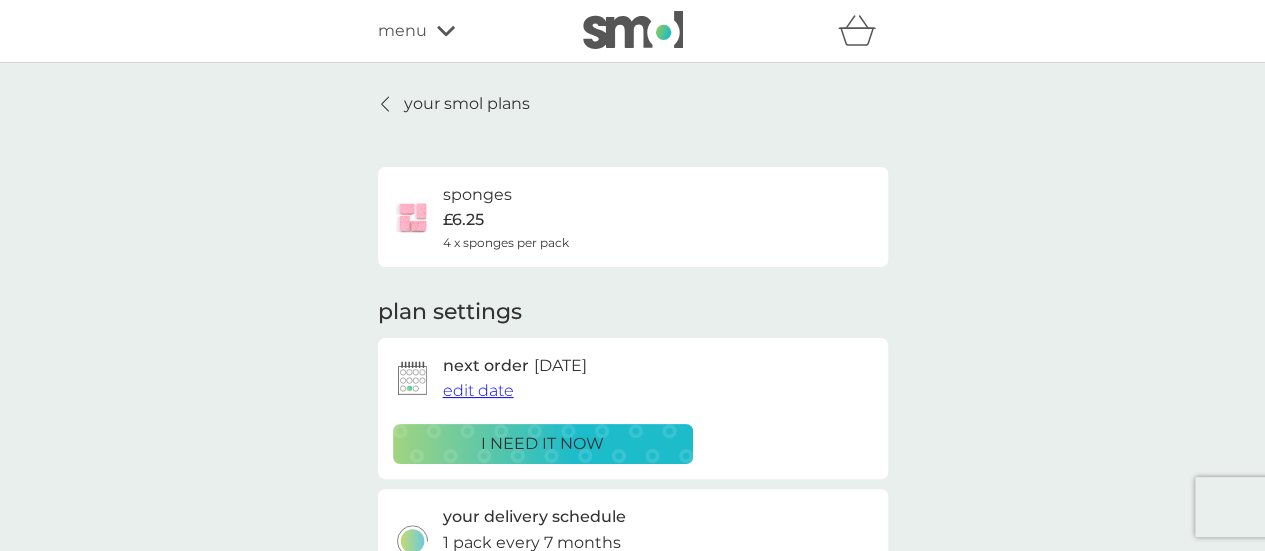 scroll, scrollTop: 114, scrollLeft: 0, axis: vertical 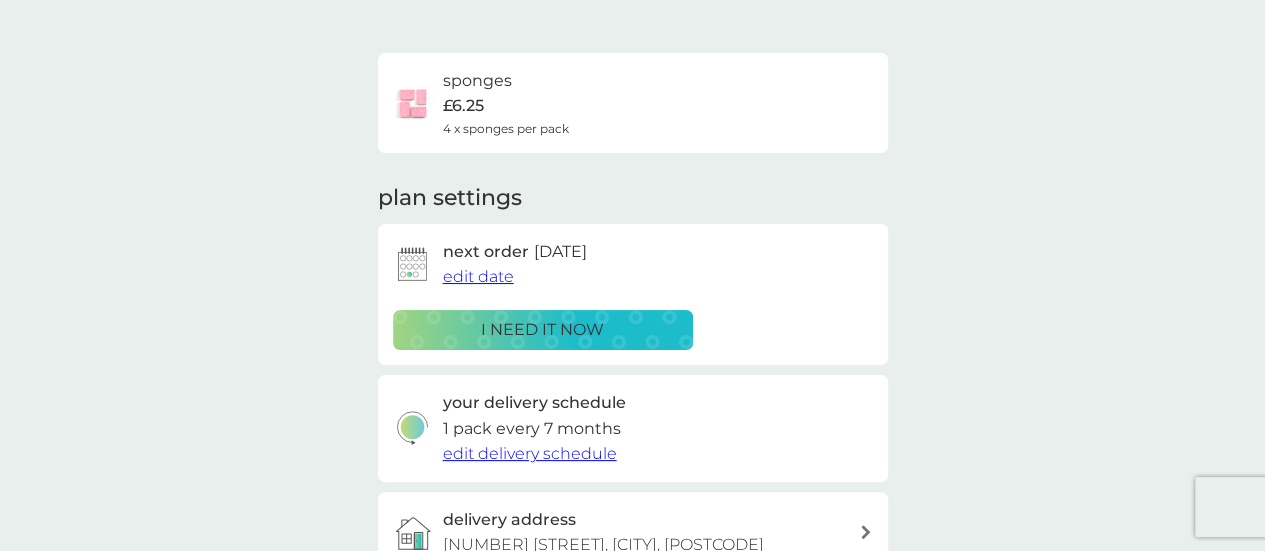 click on "i need it now" at bounding box center (543, 330) 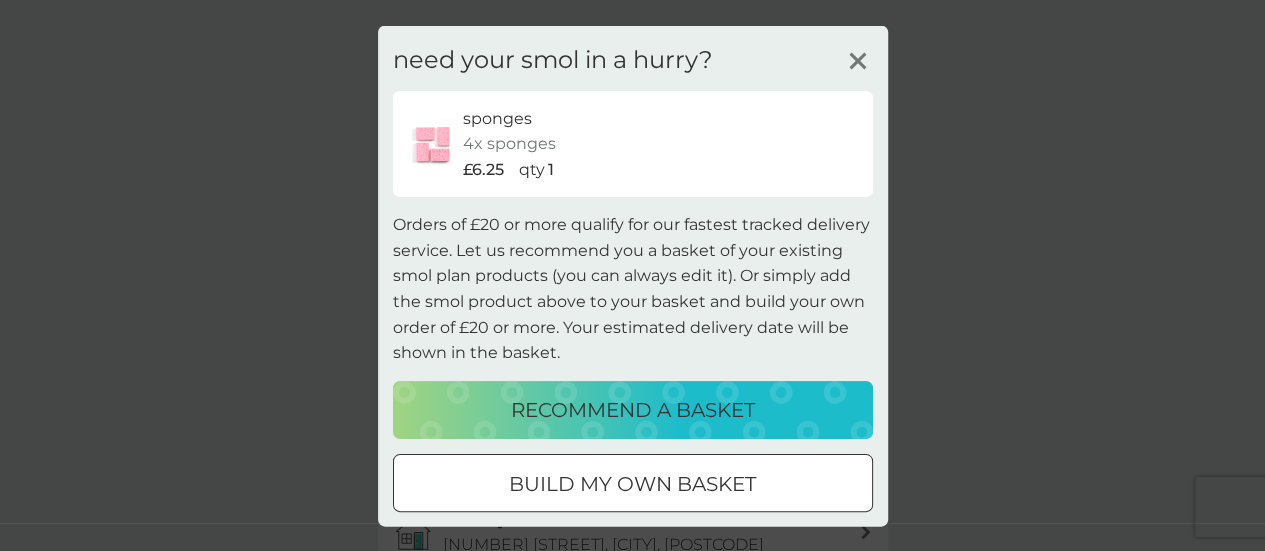 scroll, scrollTop: 96, scrollLeft: 0, axis: vertical 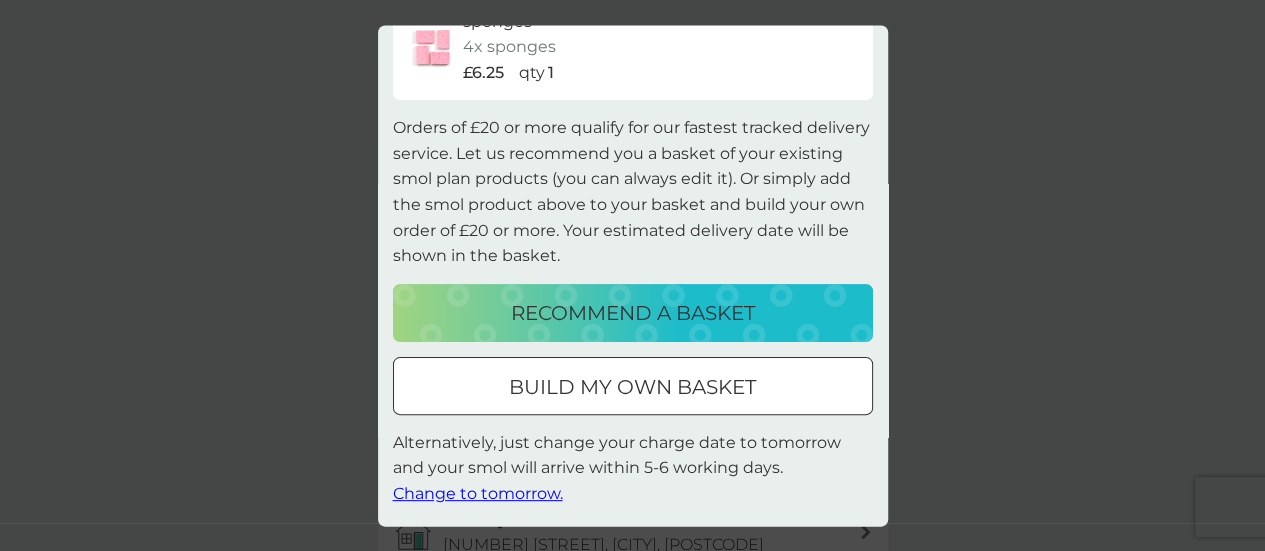 click on "build my own basket" at bounding box center (632, 387) 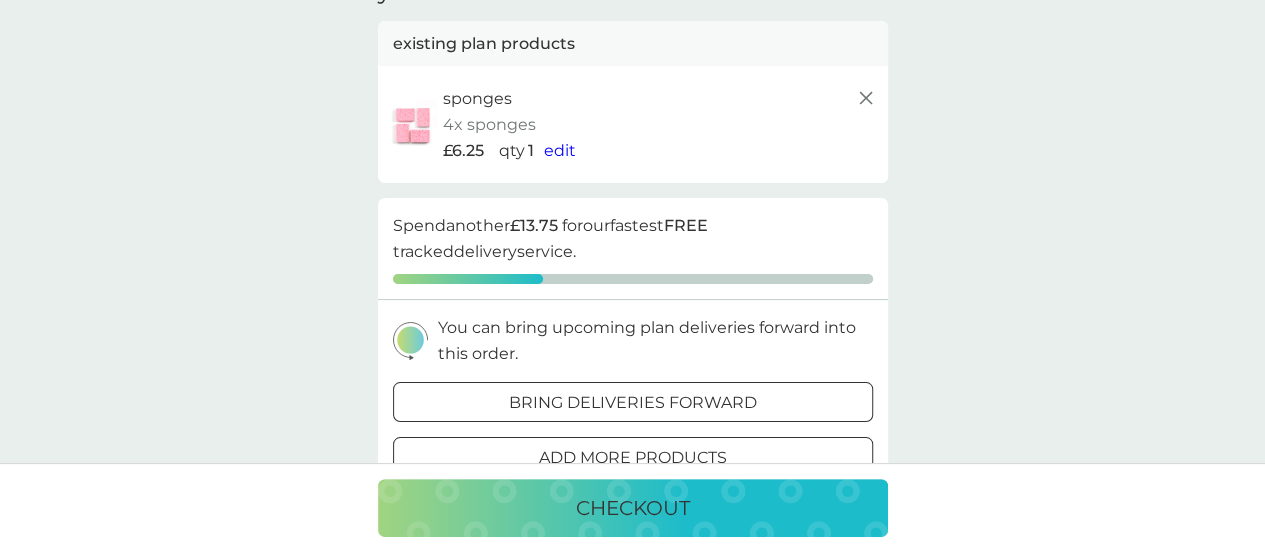 scroll, scrollTop: 0, scrollLeft: 0, axis: both 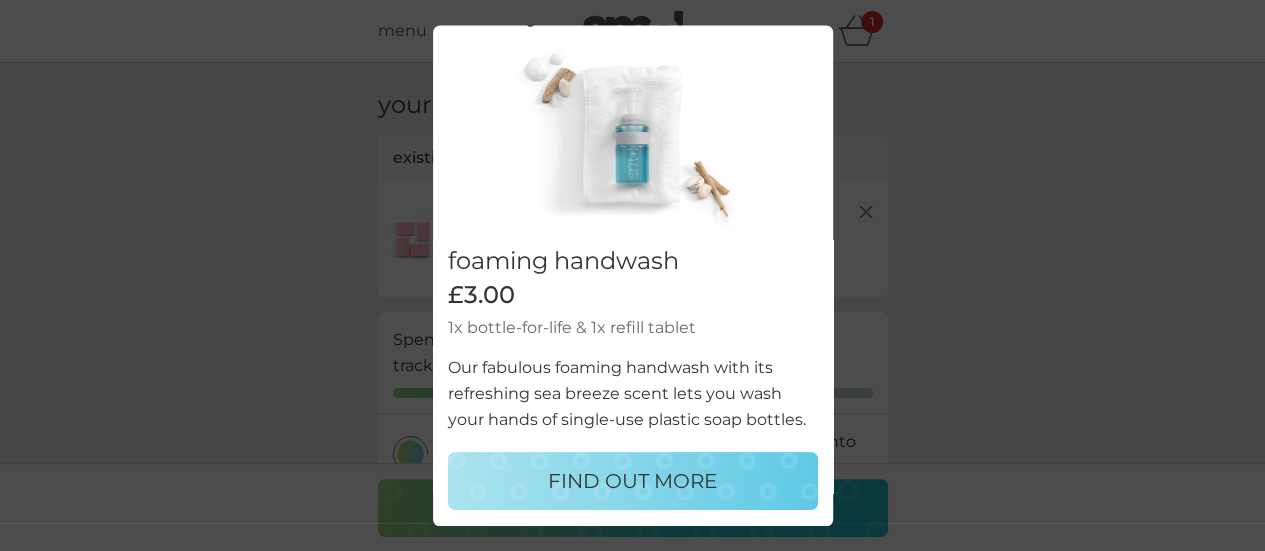 click on "FIND OUT MORE" at bounding box center [633, 482] 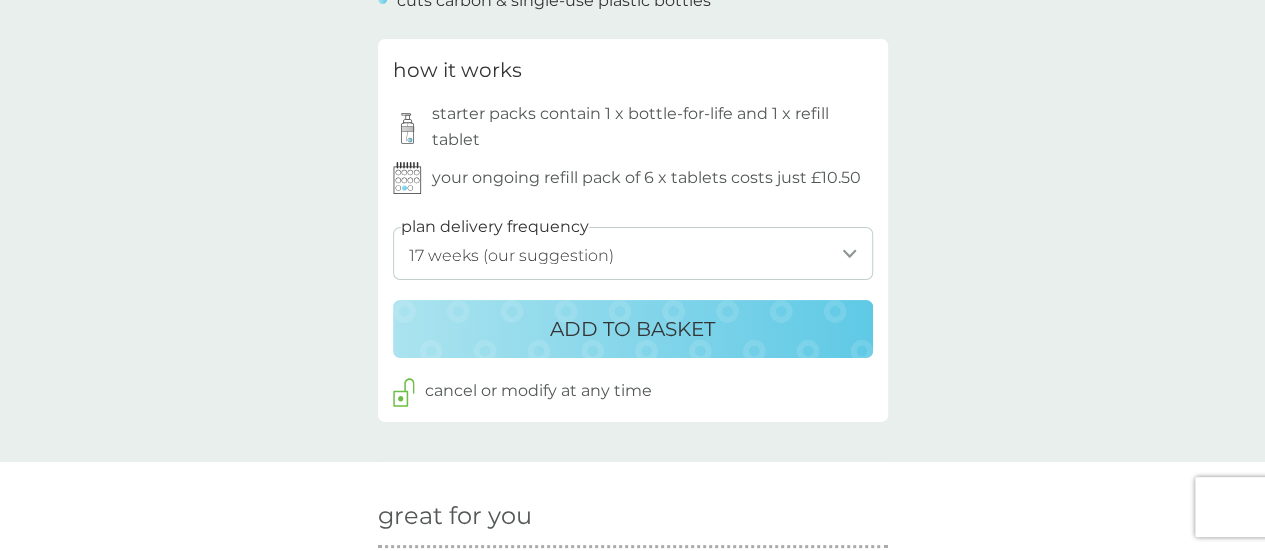 scroll, scrollTop: 1034, scrollLeft: 0, axis: vertical 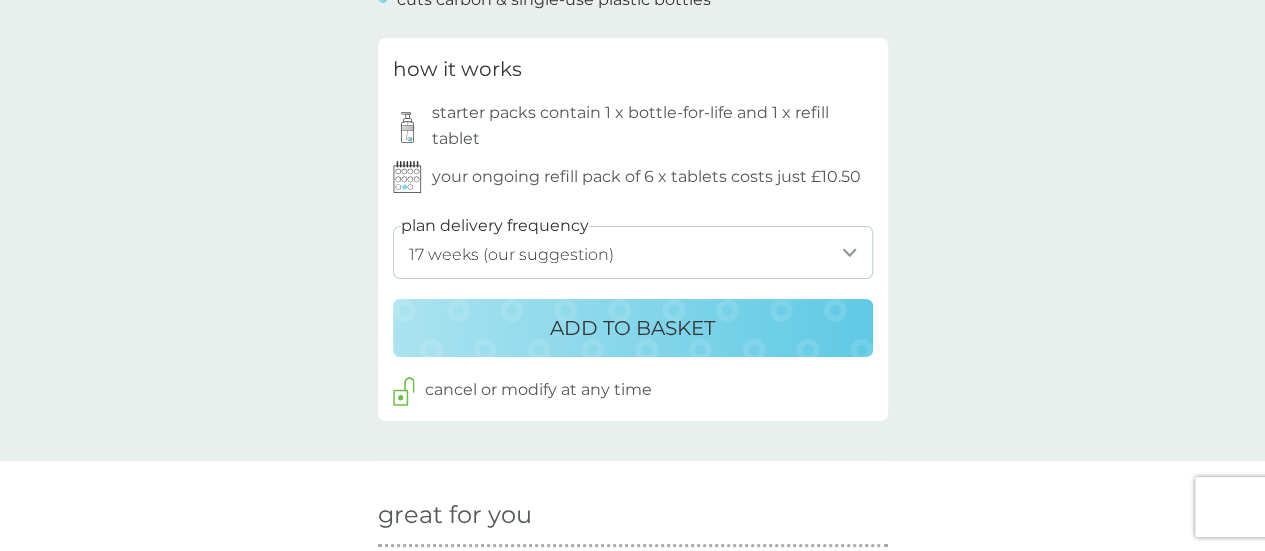 click on "ADD TO BASKET" at bounding box center [632, 328] 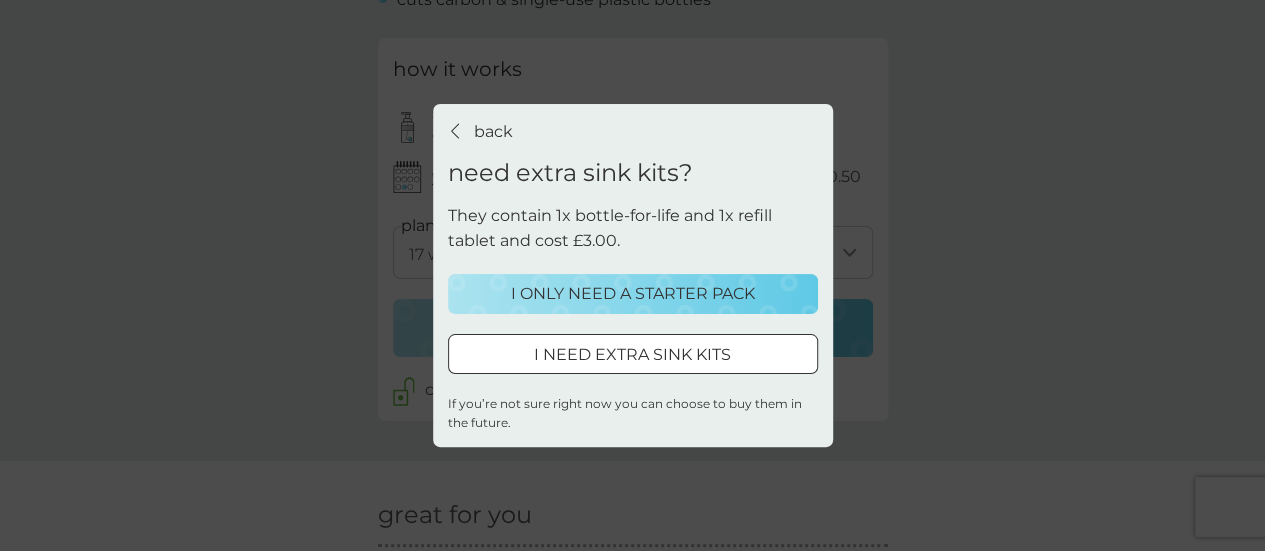 drag, startPoint x: 598, startPoint y: 306, endPoint x: 572, endPoint y: 361, distance: 60.835846 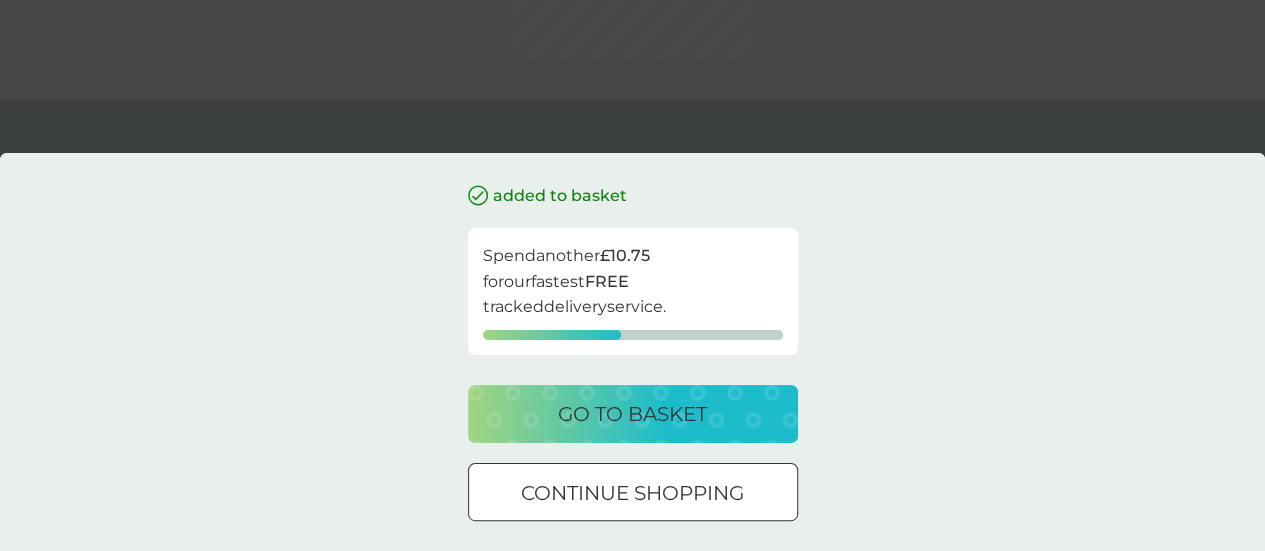 scroll, scrollTop: 0, scrollLeft: 0, axis: both 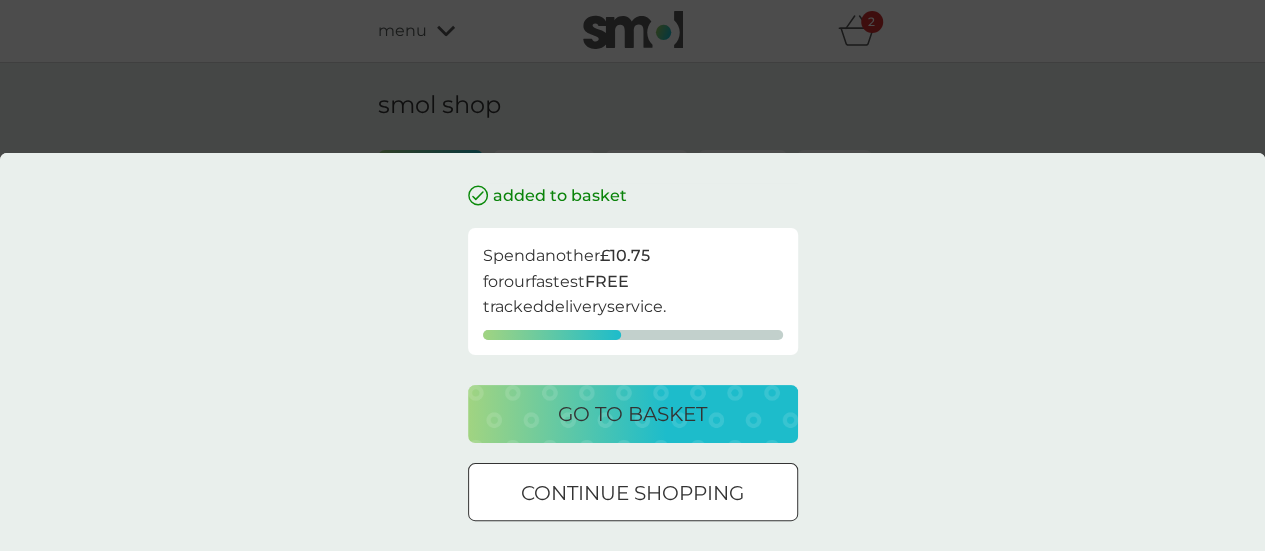 click on "continue shopping" at bounding box center (633, 492) 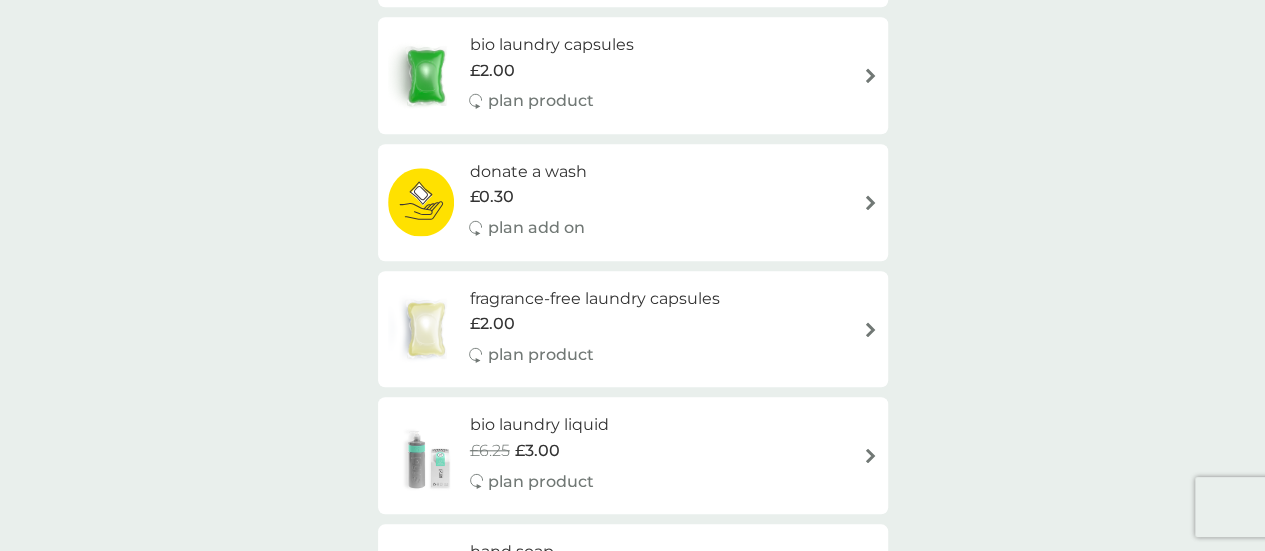 scroll, scrollTop: 0, scrollLeft: 0, axis: both 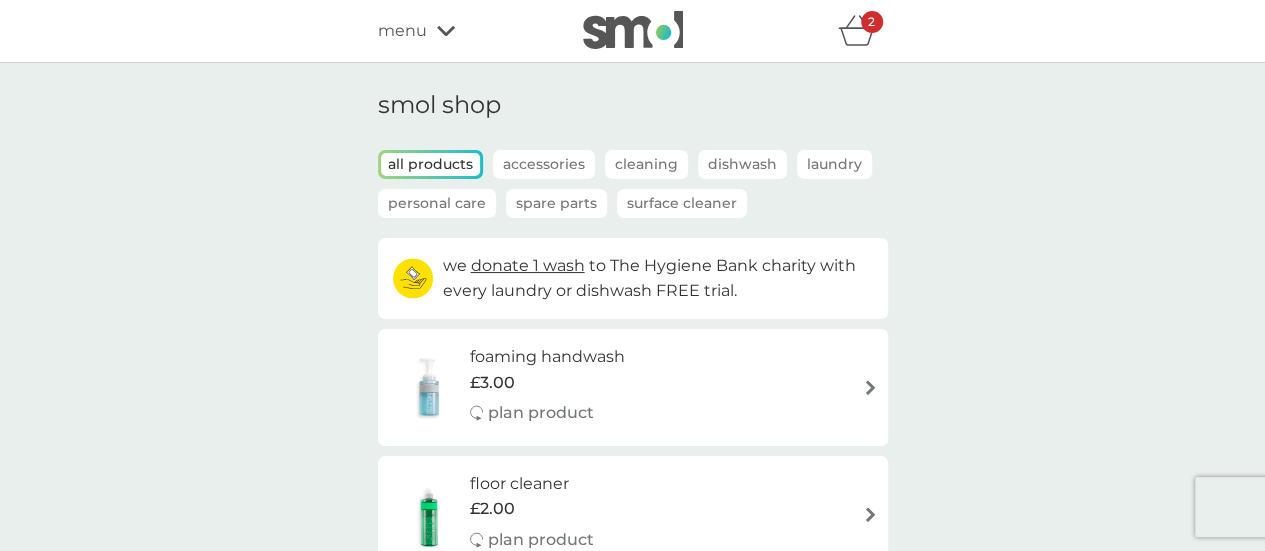 click on "refer a friend & you BOTH save smol impact smol shop your smol plans your upcoming orders your details order history logout menu 2" at bounding box center [632, 31] 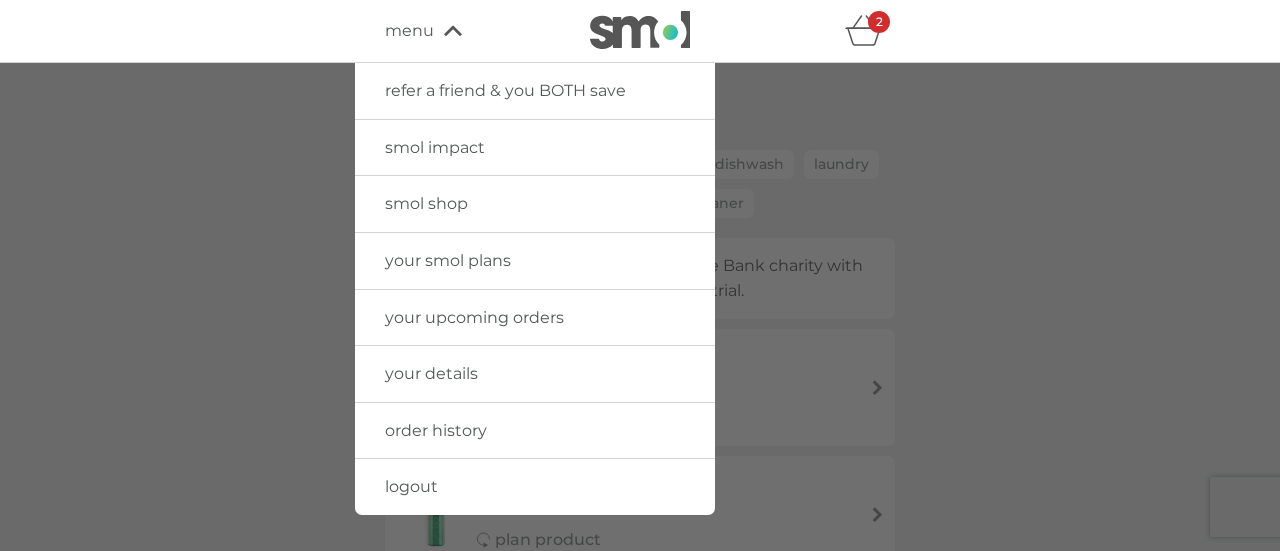 click on "your upcoming orders" at bounding box center (474, 317) 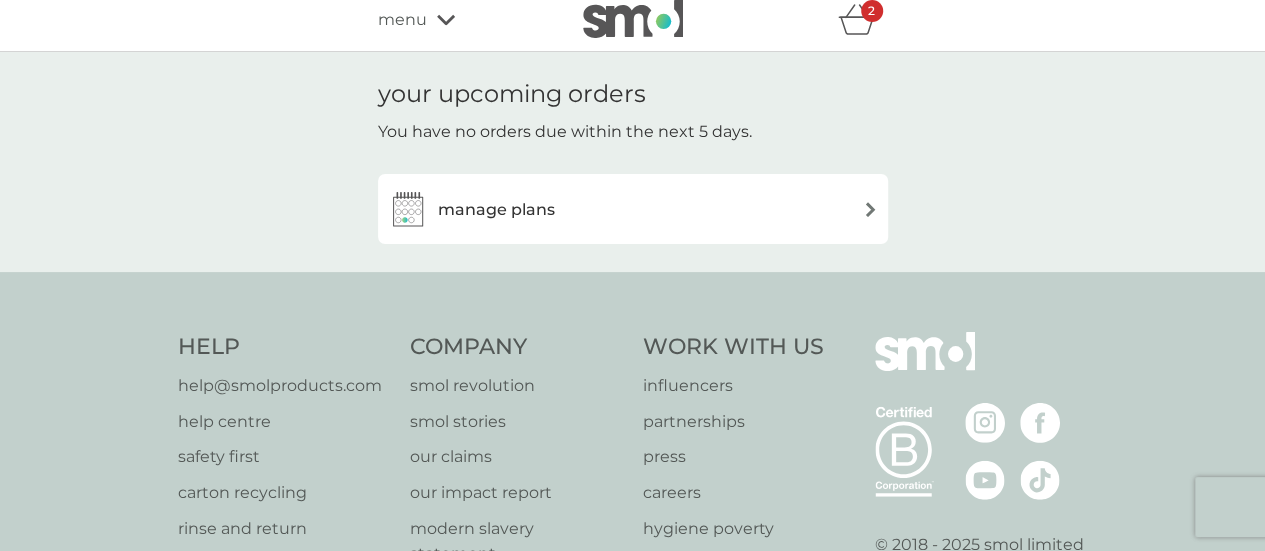 scroll, scrollTop: 19, scrollLeft: 0, axis: vertical 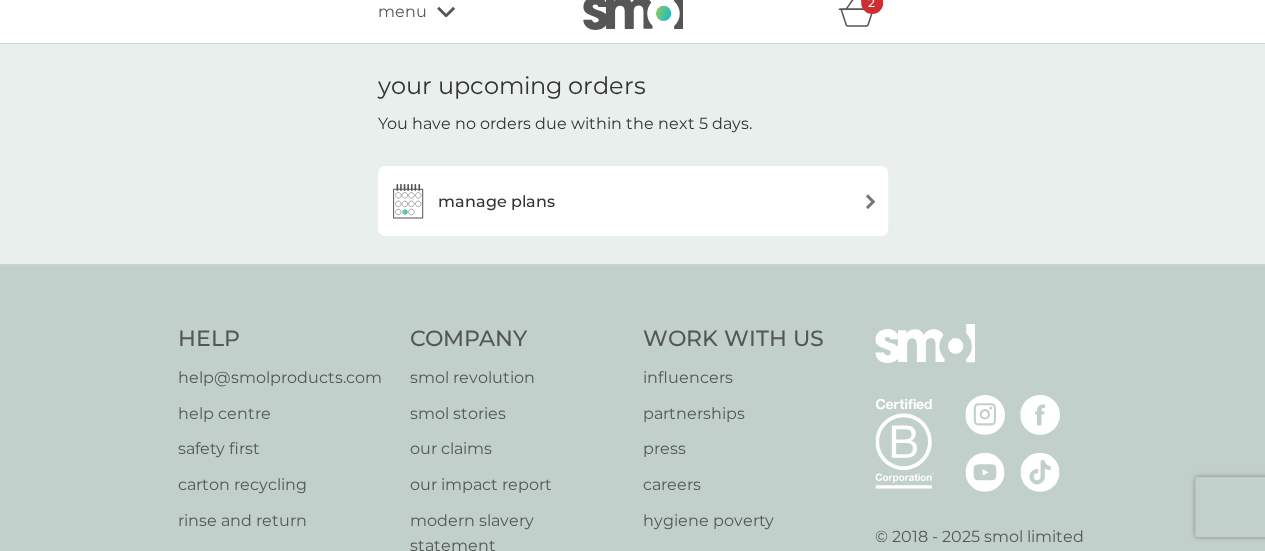 click on "manage plans" at bounding box center (496, 202) 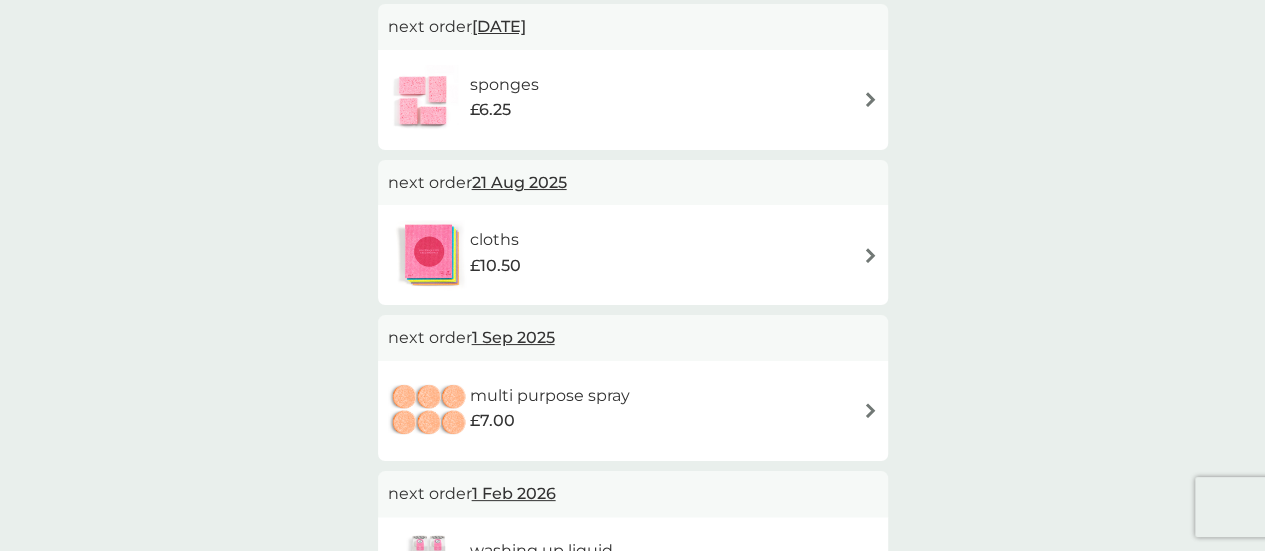 scroll, scrollTop: 414, scrollLeft: 0, axis: vertical 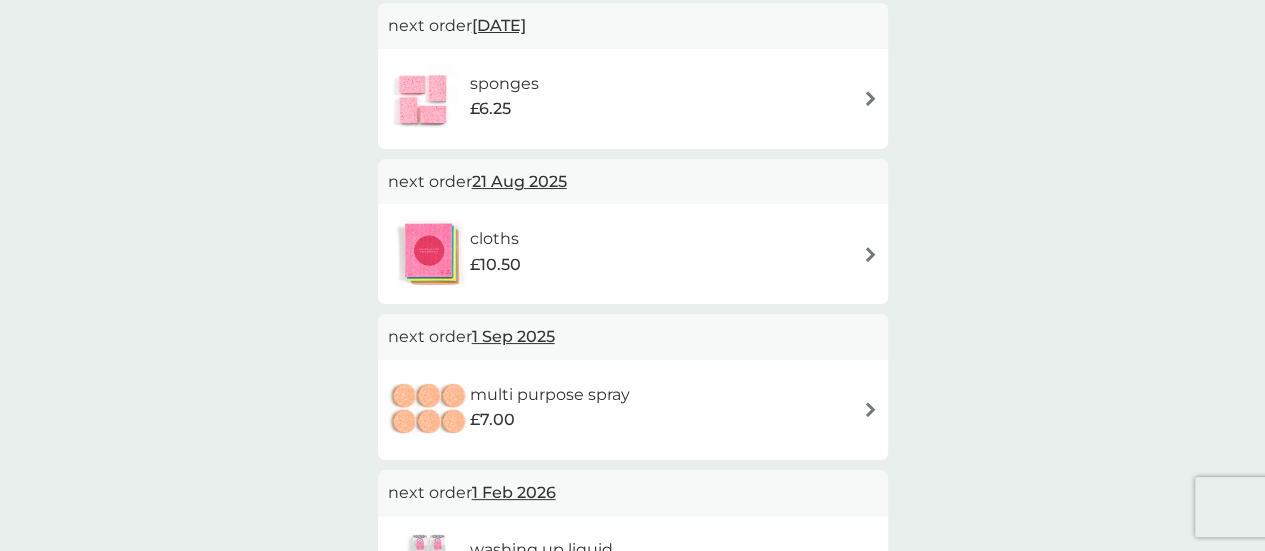 click on "cloths £10.50" at bounding box center (505, 254) 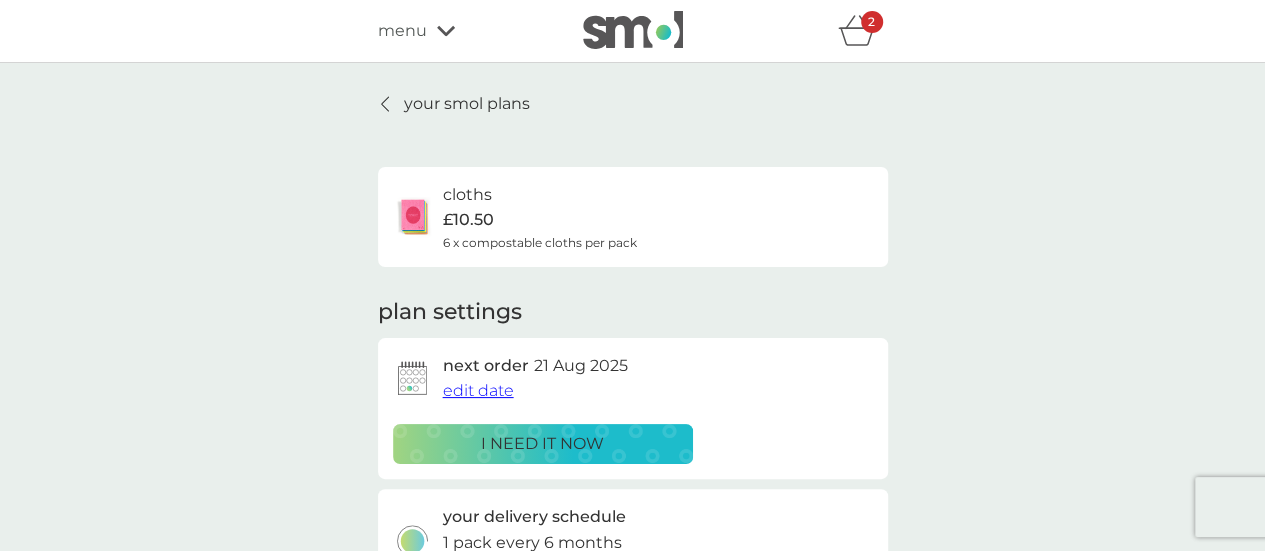 scroll, scrollTop: 104, scrollLeft: 0, axis: vertical 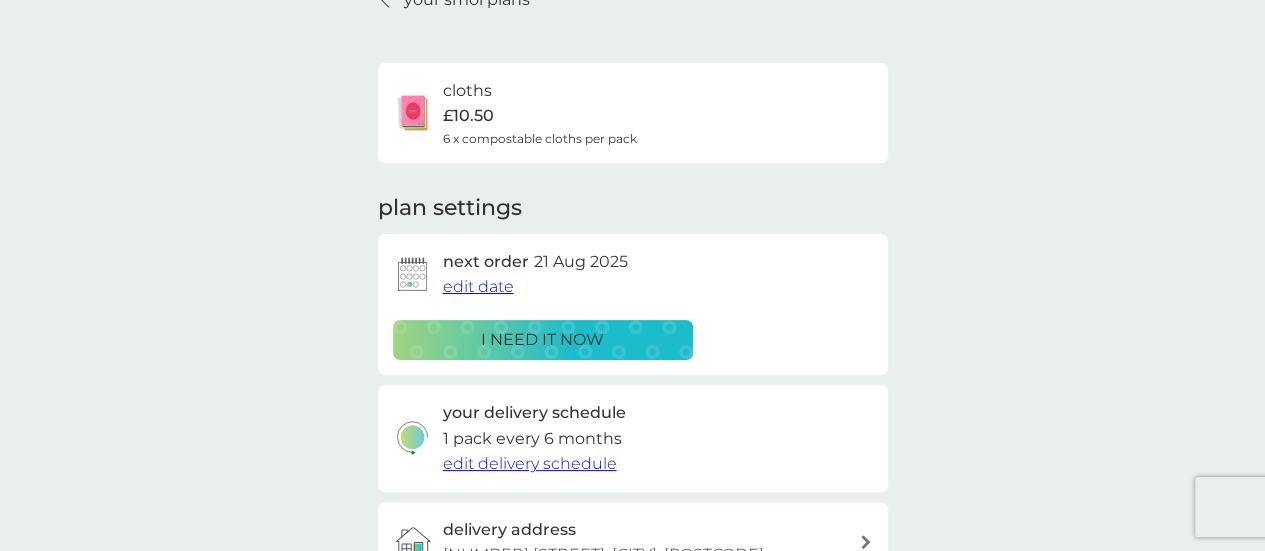 click on "i need it now" at bounding box center (542, 340) 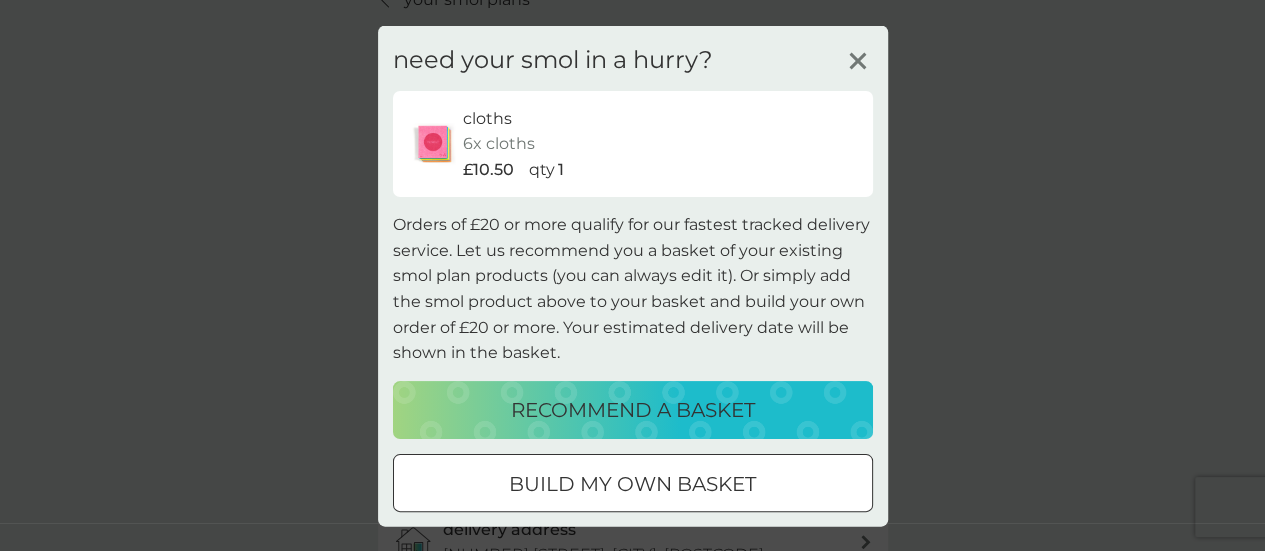 click 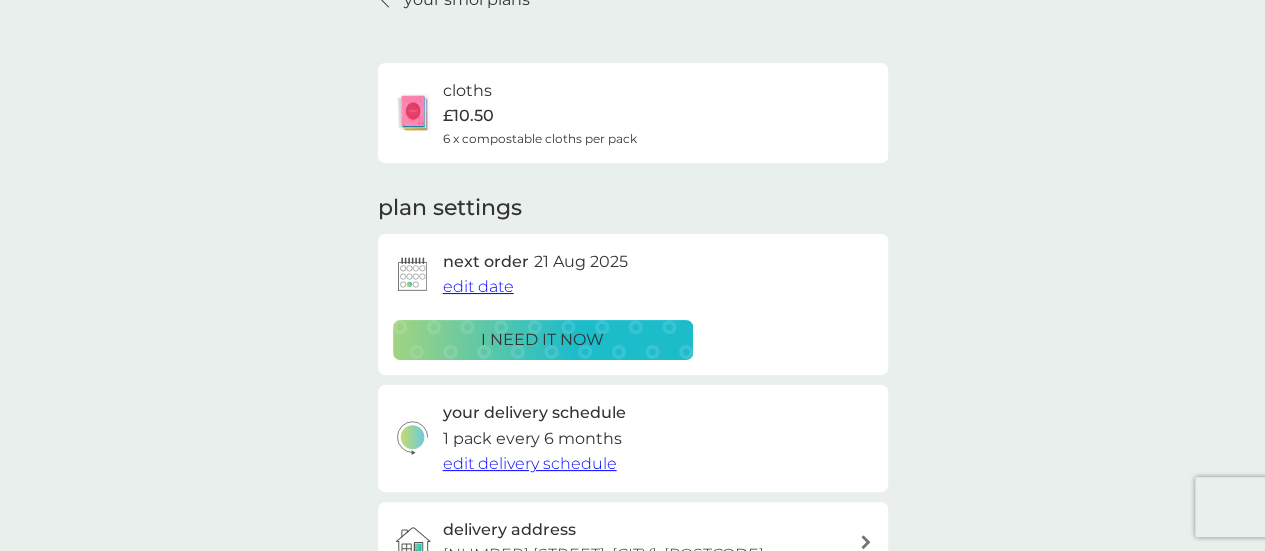 scroll, scrollTop: 0, scrollLeft: 0, axis: both 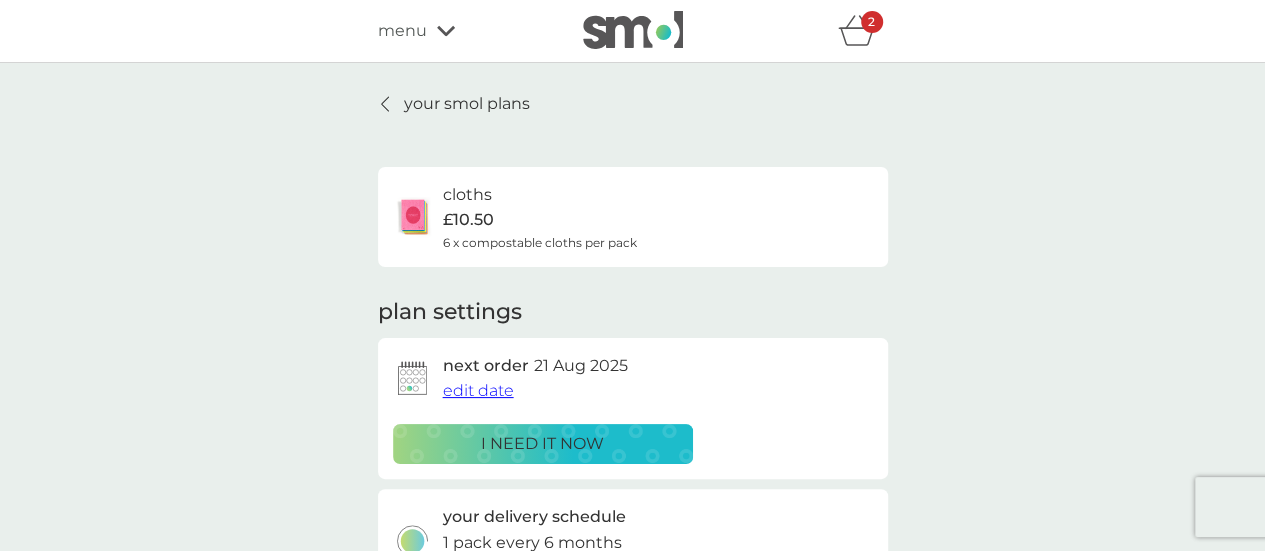 click on "refer a friend & you BOTH save smol impact smol shop your smol plans your upcoming orders your details order history logout menu 2" at bounding box center [632, 31] 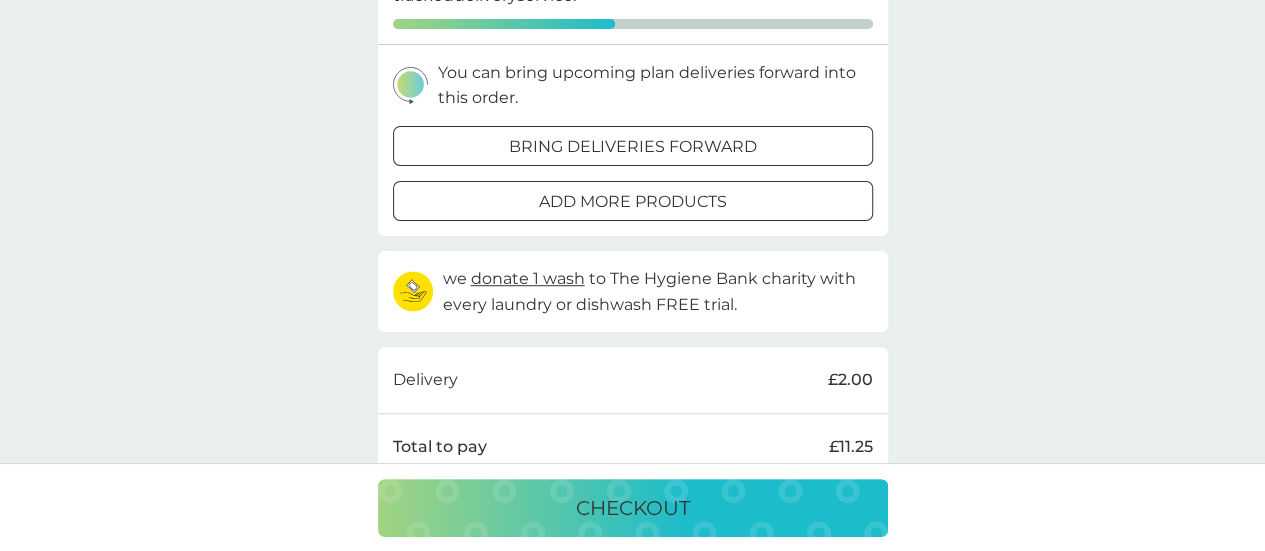 scroll, scrollTop: 0, scrollLeft: 0, axis: both 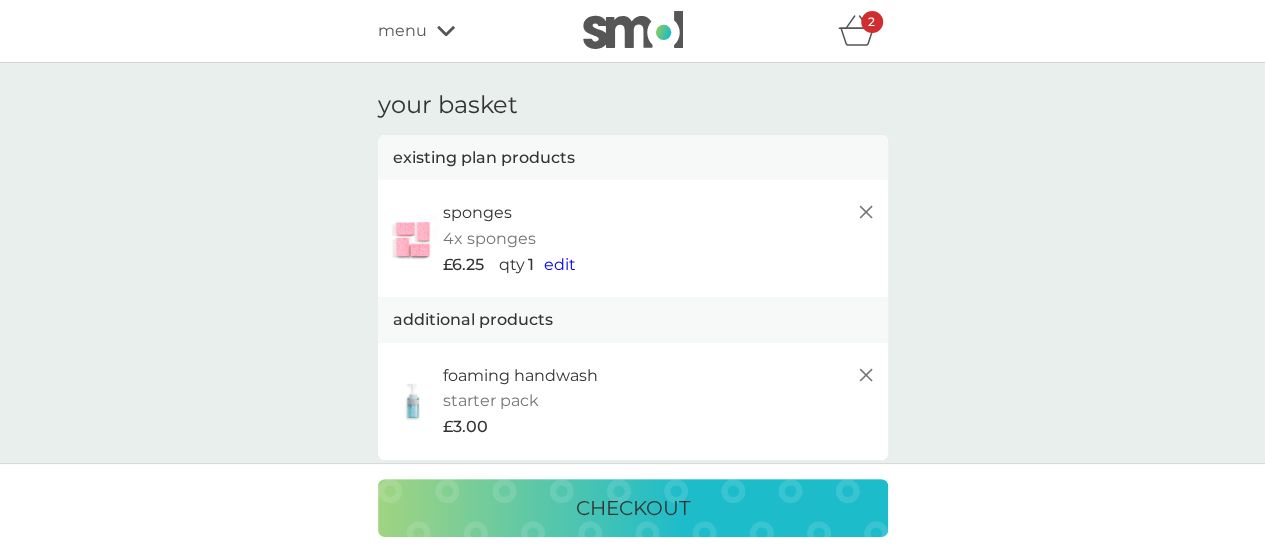 click 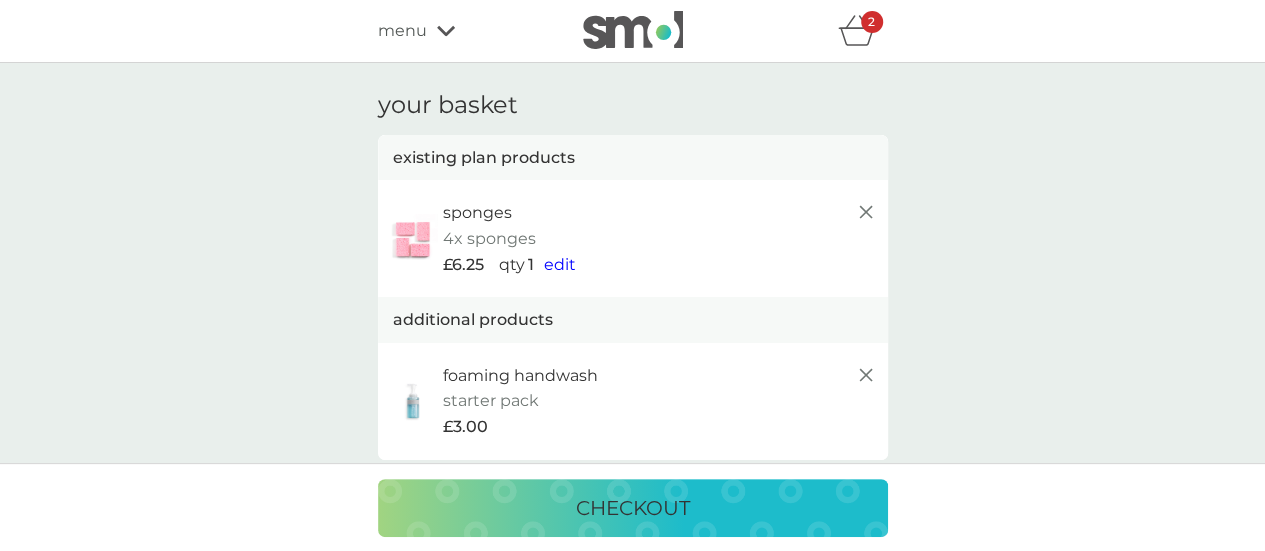 click on "menu" at bounding box center [402, 31] 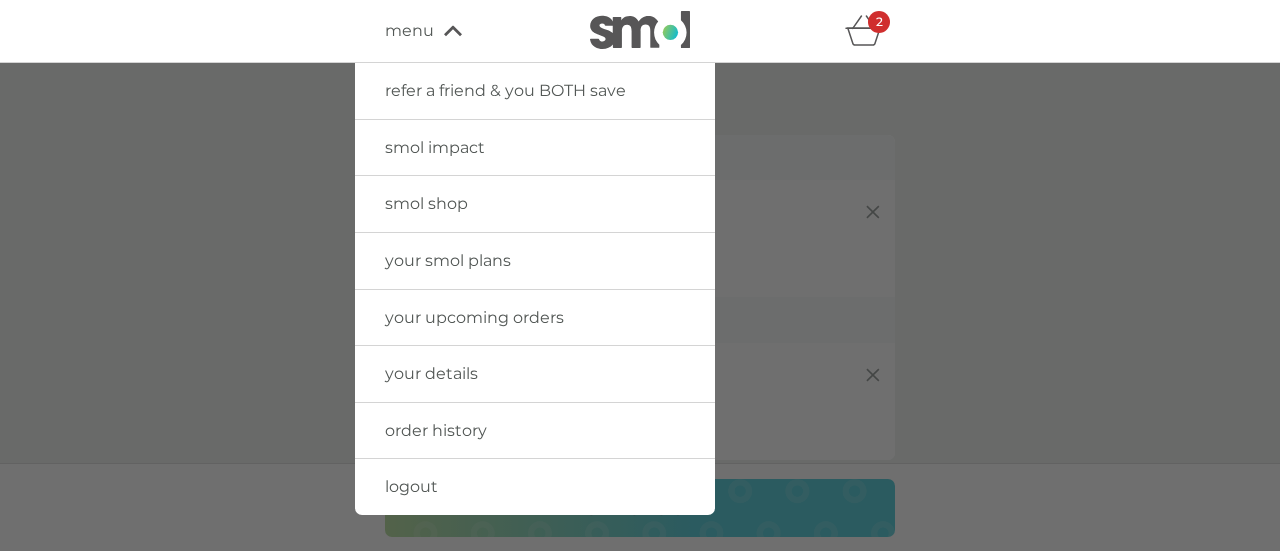 click on "your upcoming orders" at bounding box center (474, 317) 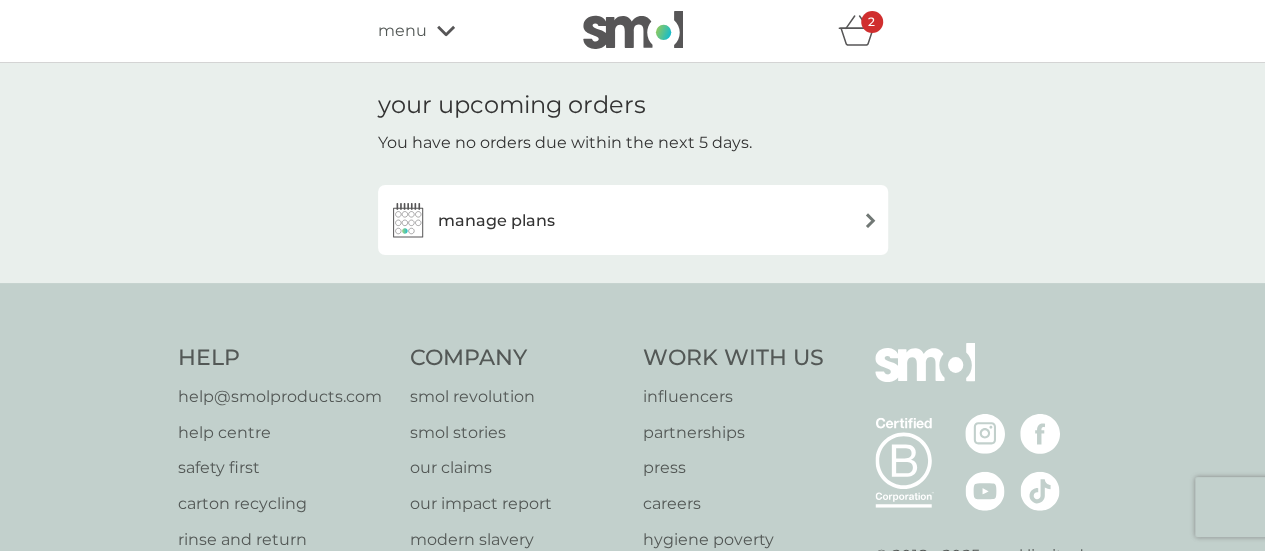 click on "manage plans" at bounding box center (471, 220) 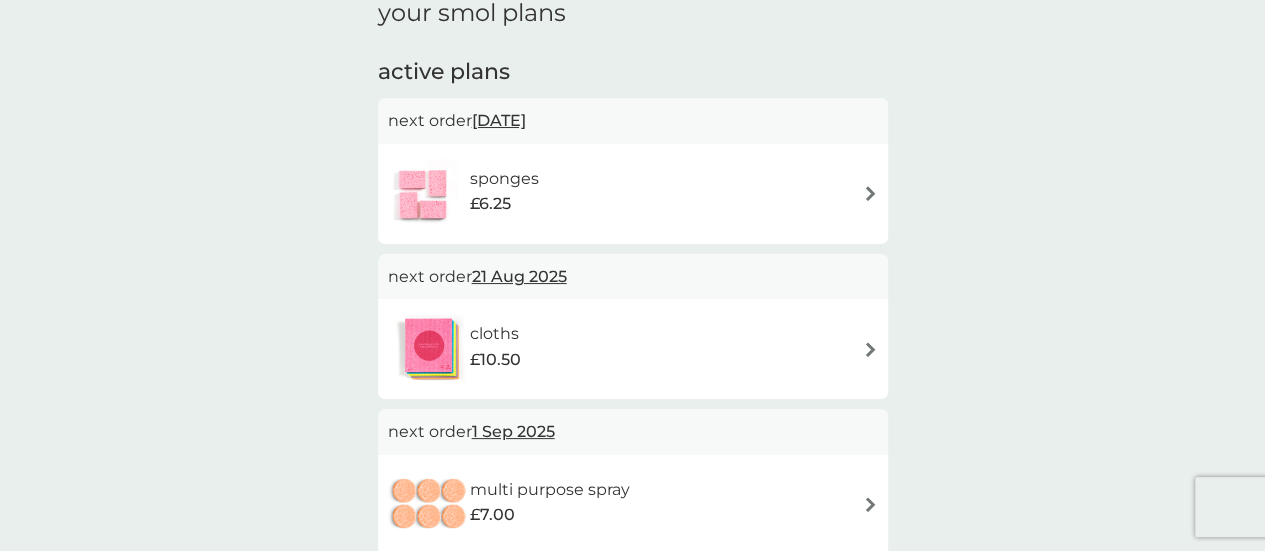 scroll, scrollTop: 414, scrollLeft: 0, axis: vertical 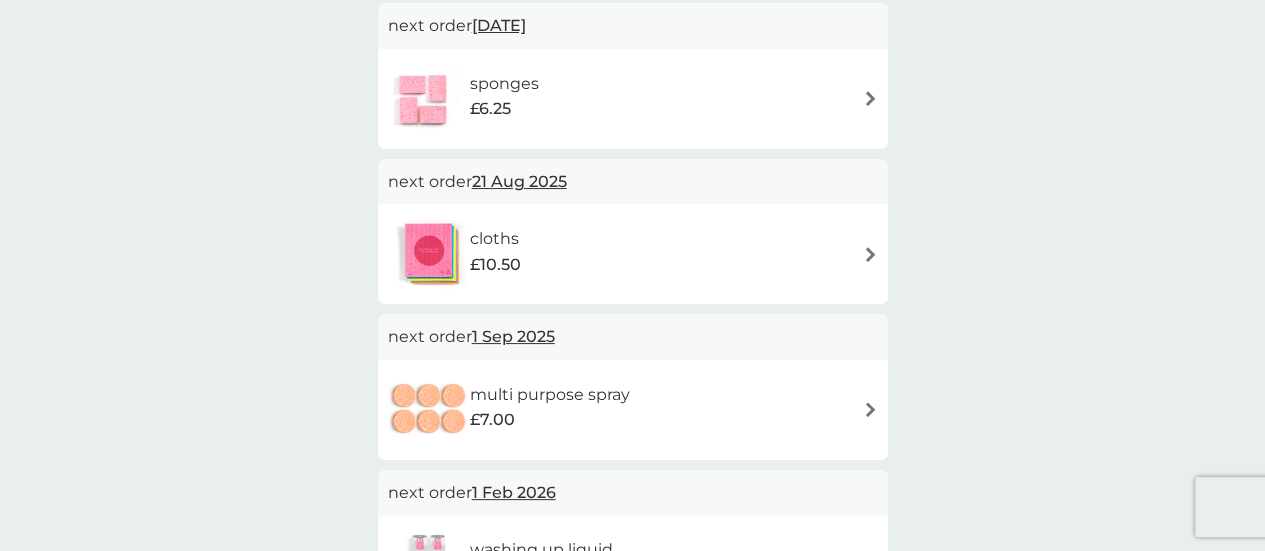 click on "cloths £10.50" at bounding box center [505, 254] 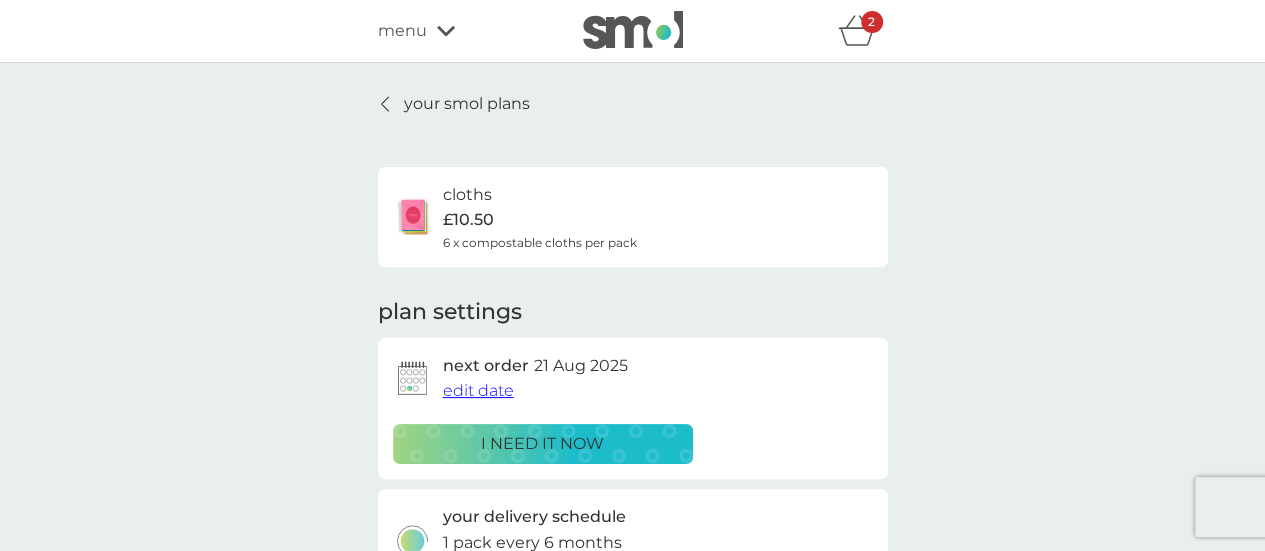 scroll, scrollTop: 138, scrollLeft: 0, axis: vertical 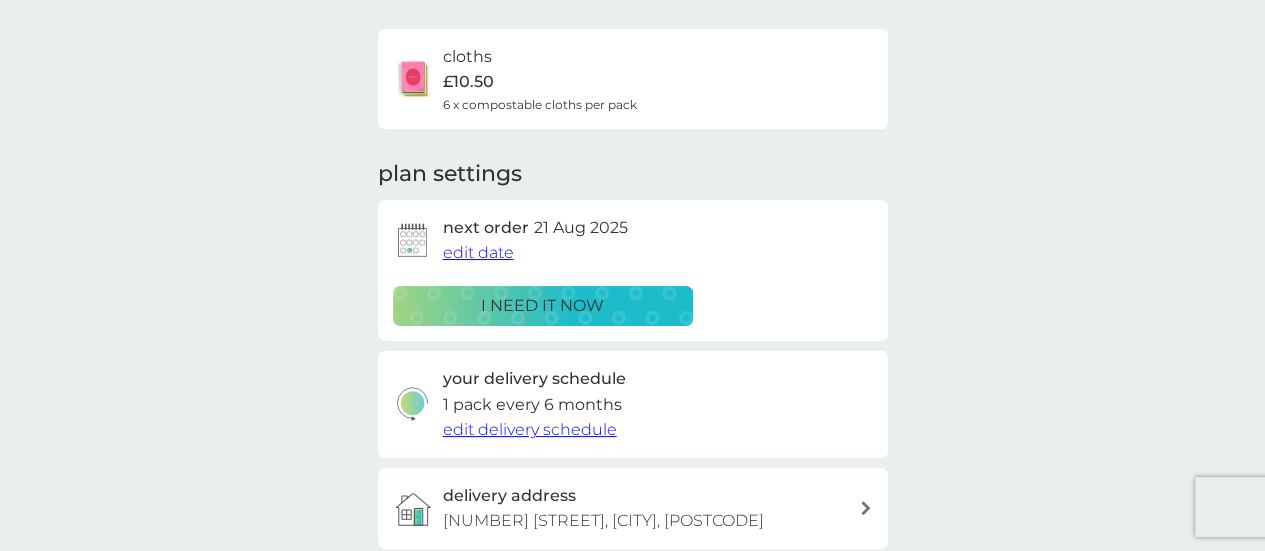 click on "i need it now" at bounding box center [542, 306] 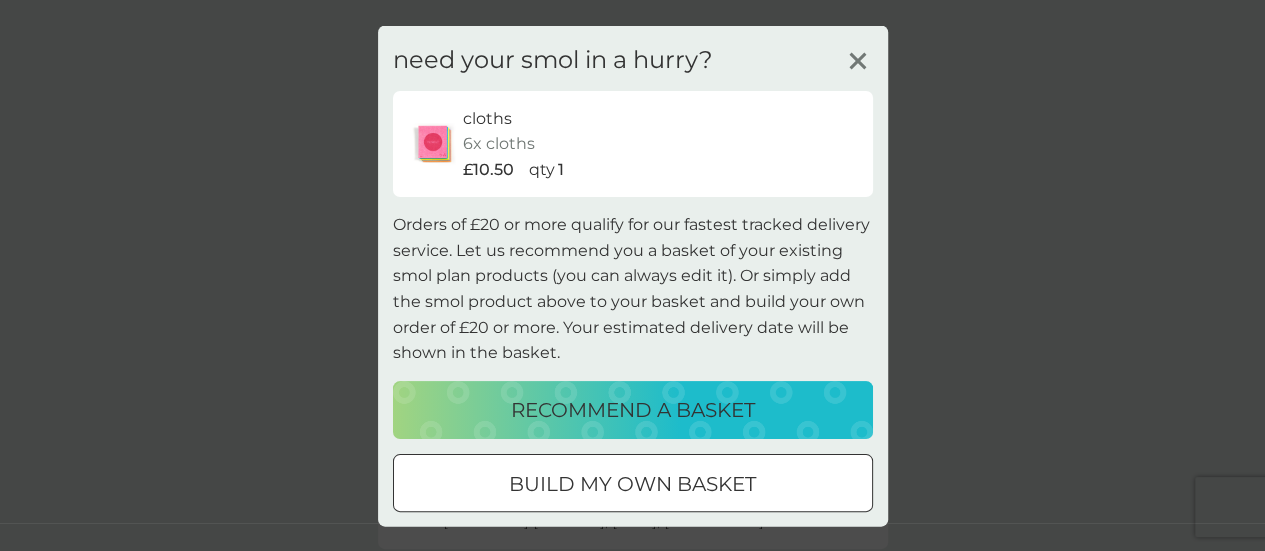 click at bounding box center (633, 483) 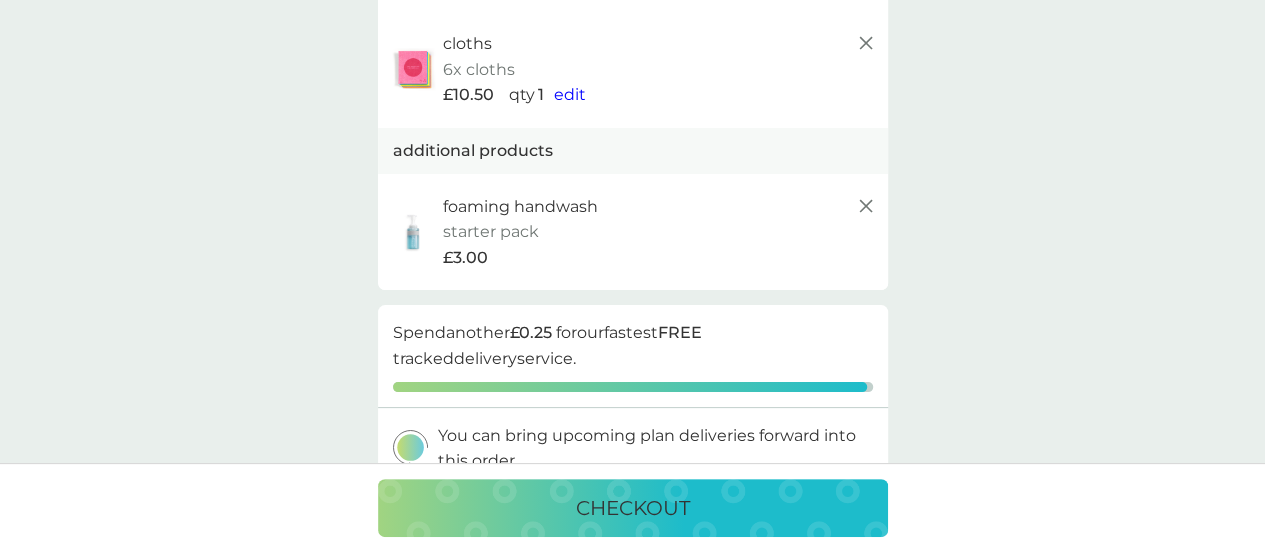 scroll, scrollTop: 0, scrollLeft: 0, axis: both 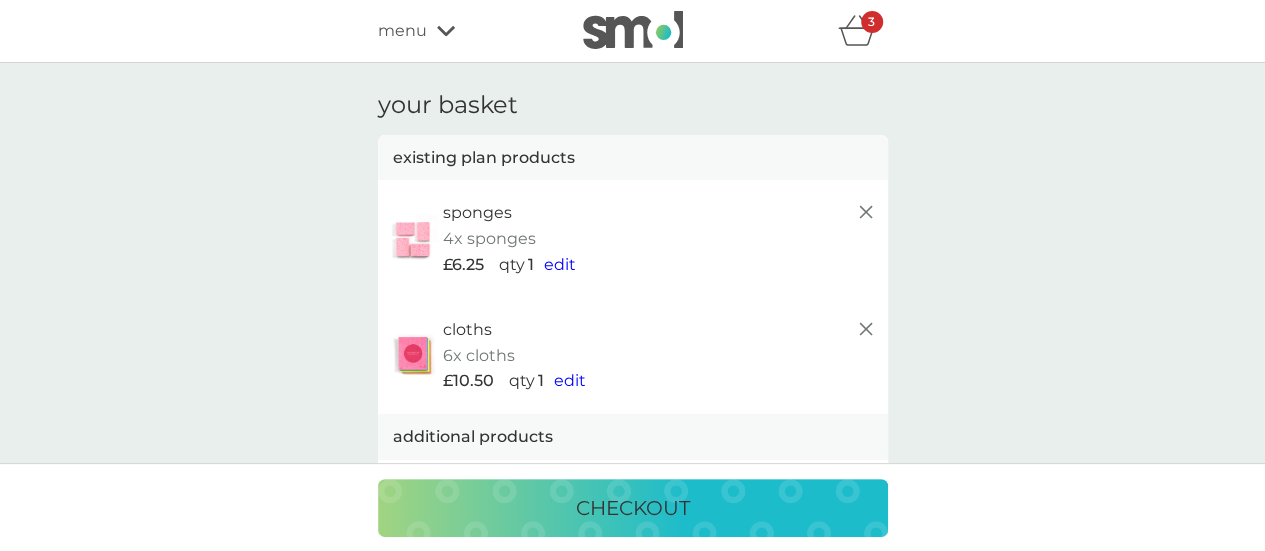 click on "refer a friend & you BOTH save smol impact smol shop your smol plans your upcoming orders your details order history logout menu 3" at bounding box center [633, 31] 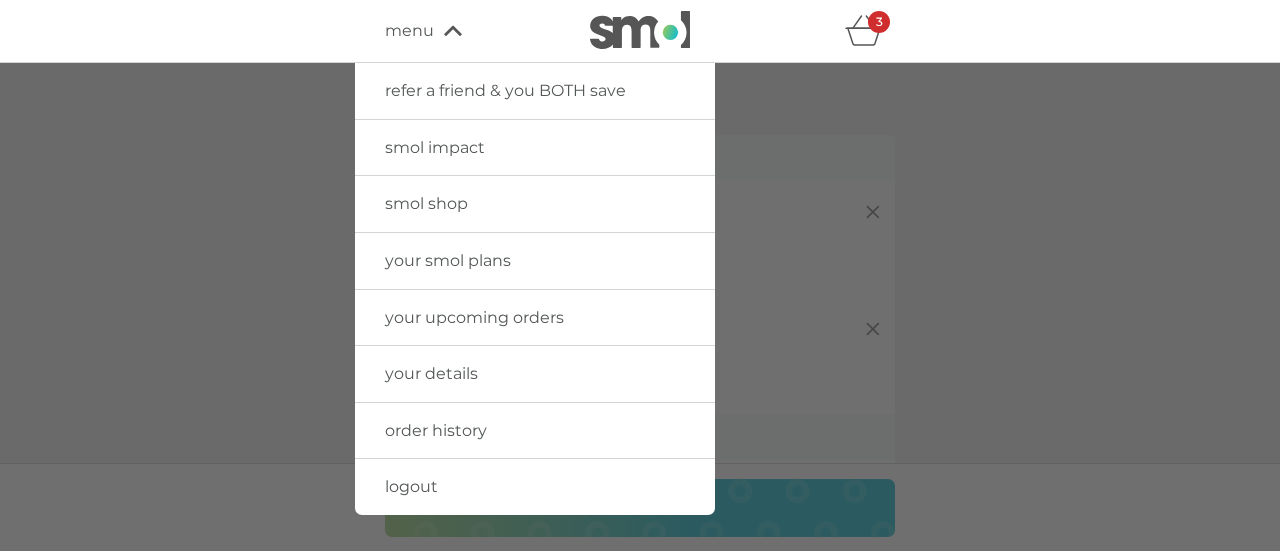 click on "smol shop" at bounding box center (426, 203) 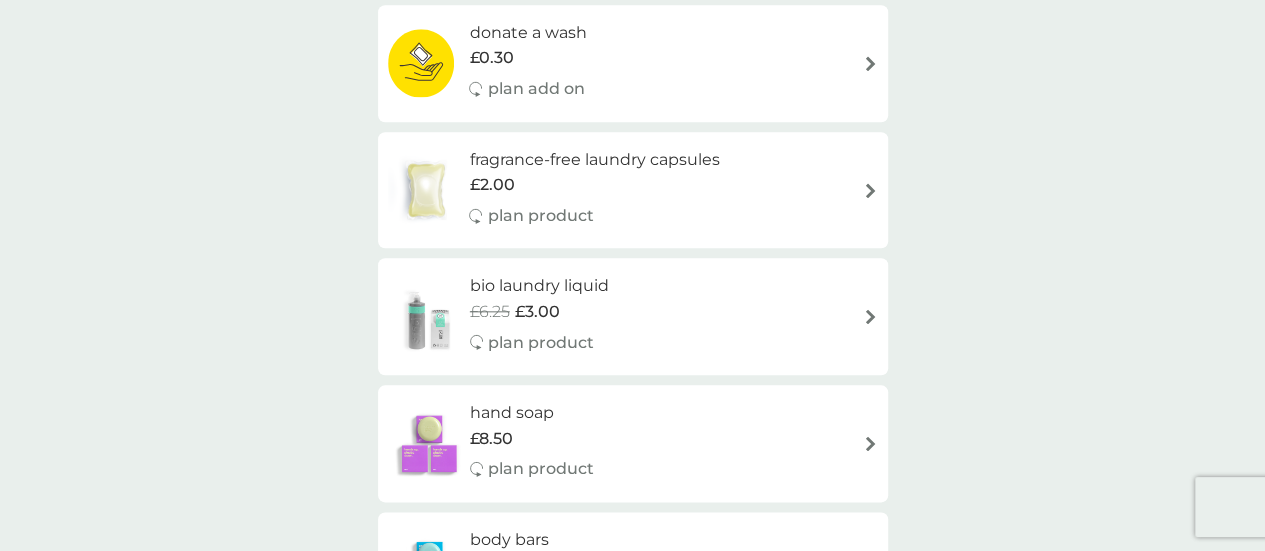 scroll, scrollTop: 960, scrollLeft: 0, axis: vertical 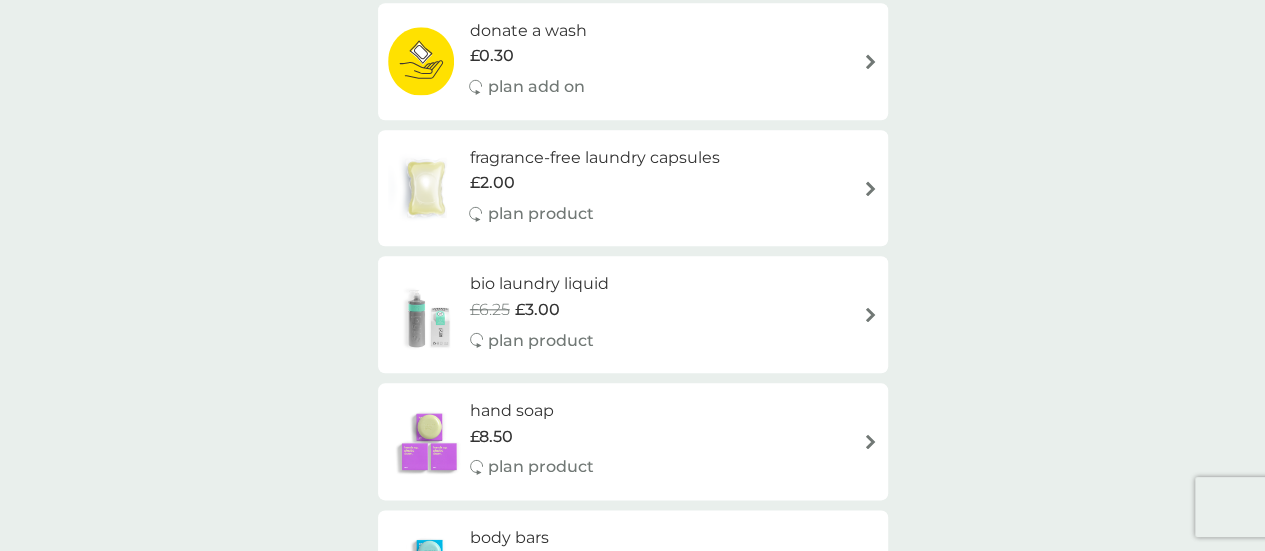 click on "plan add on" at bounding box center (535, 87) 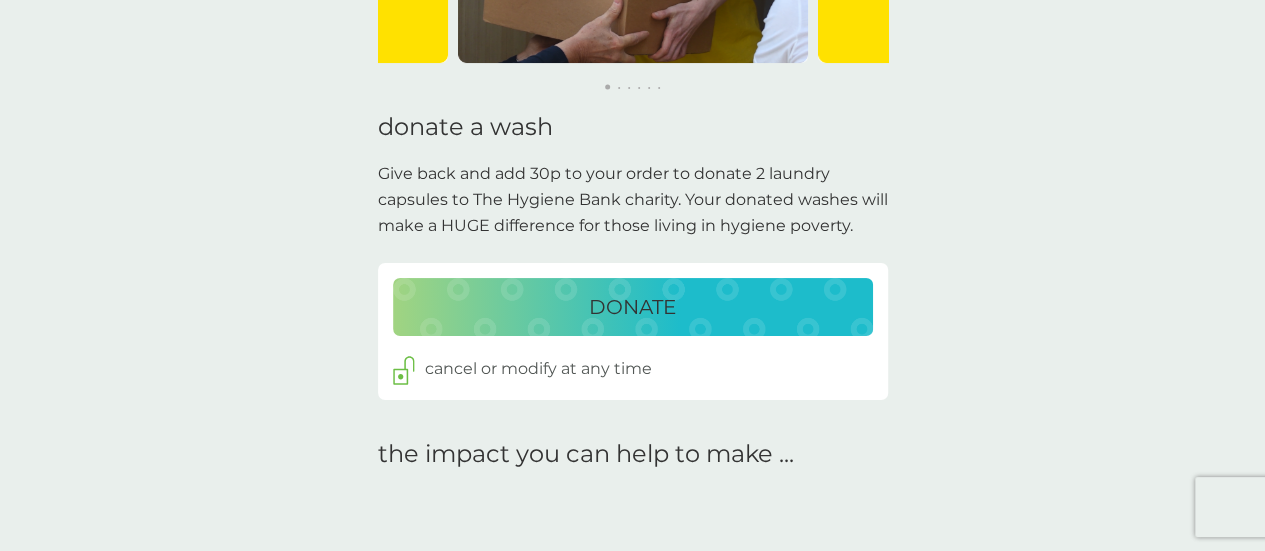 scroll, scrollTop: 426, scrollLeft: 0, axis: vertical 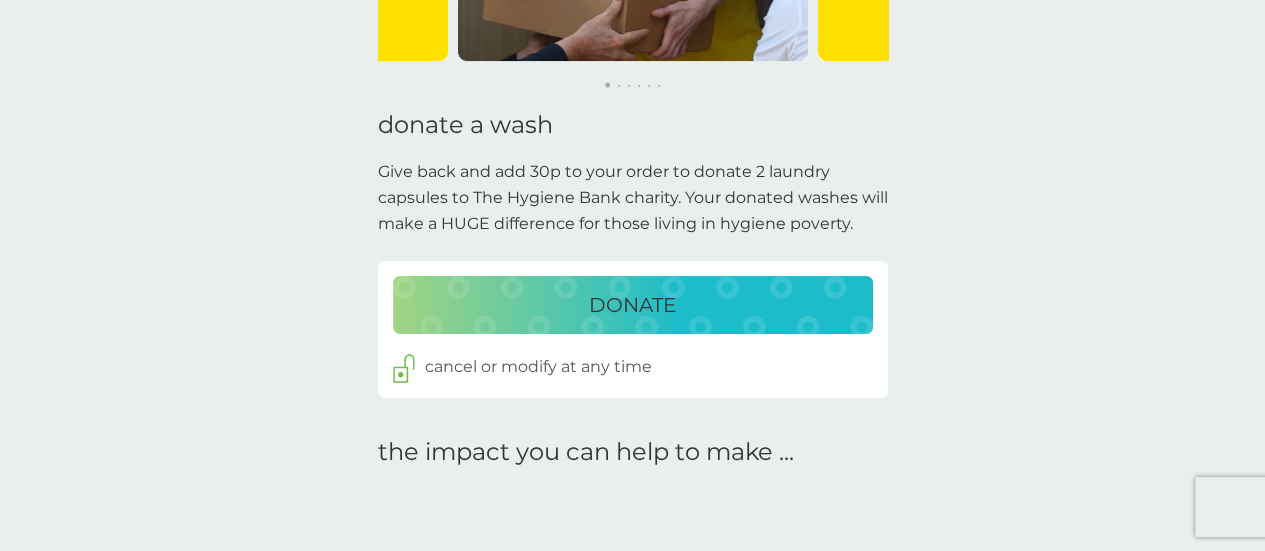 click on "DONATE" at bounding box center (632, 305) 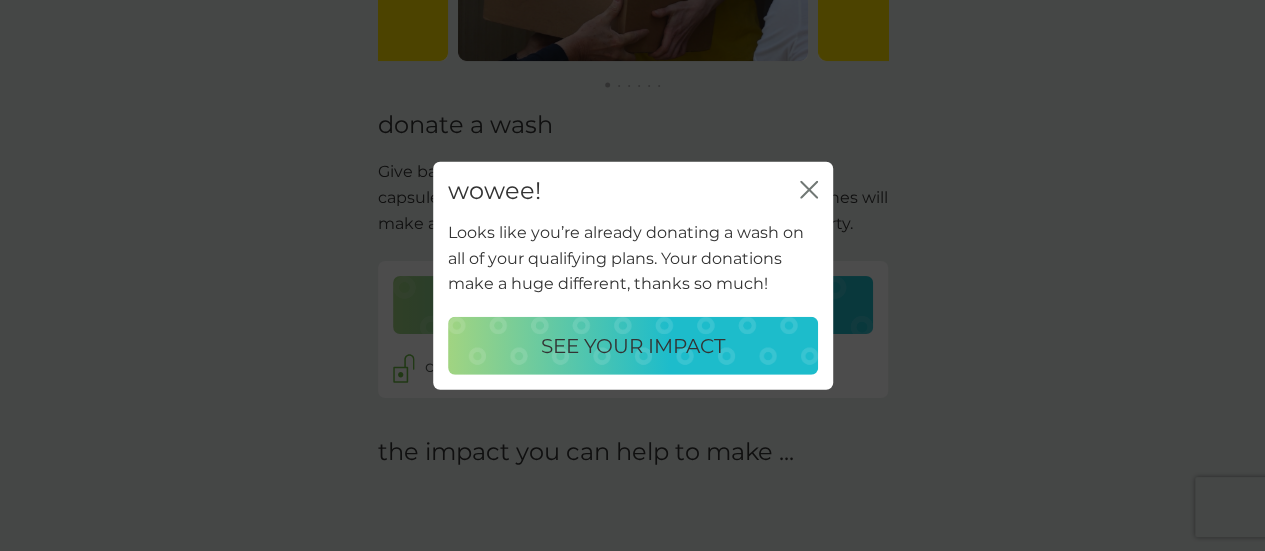click on "close" 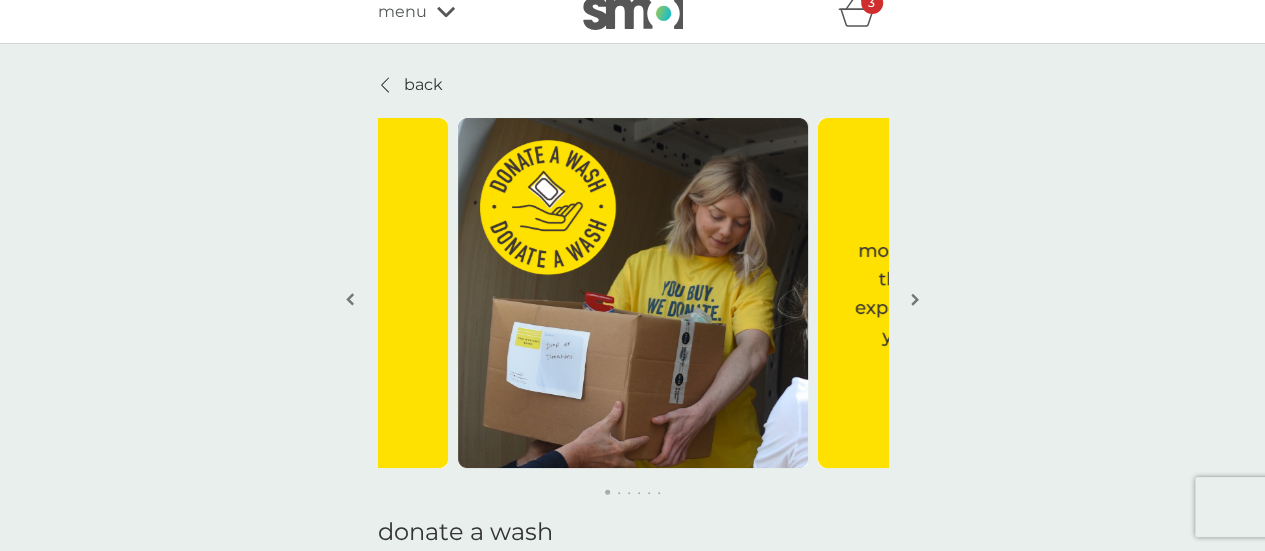 scroll, scrollTop: 0, scrollLeft: 0, axis: both 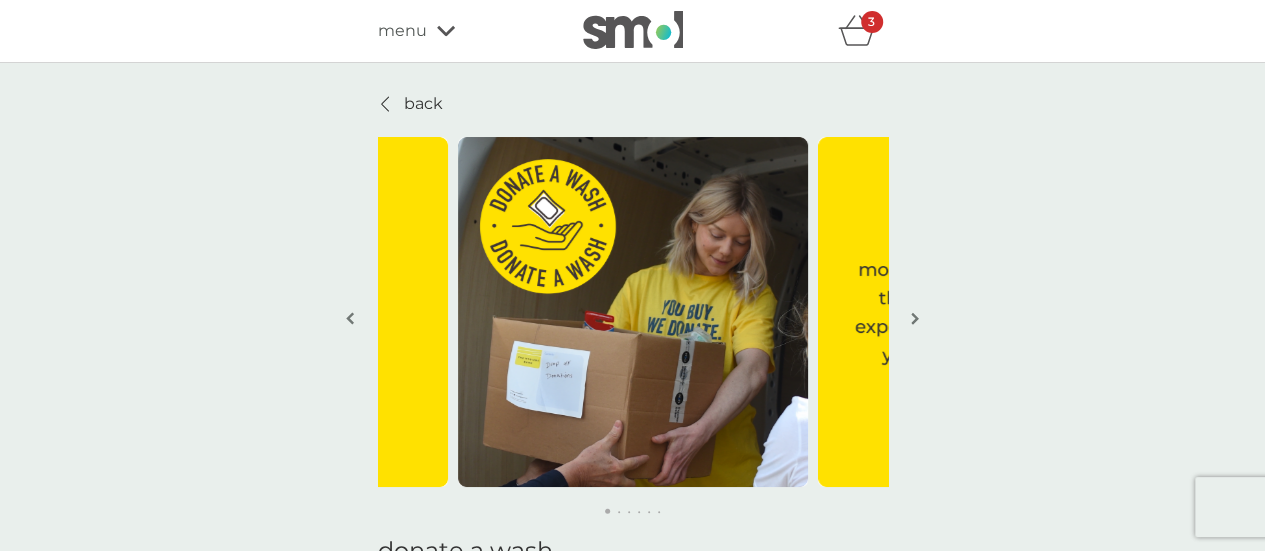 click on "3" at bounding box center [872, 22] 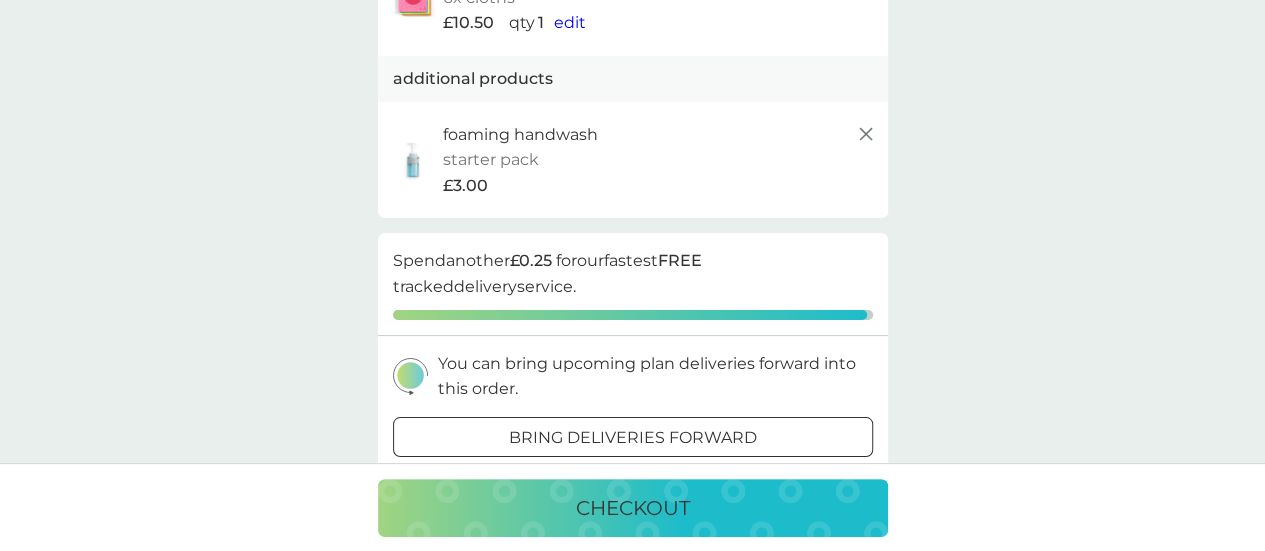 scroll, scrollTop: 0, scrollLeft: 0, axis: both 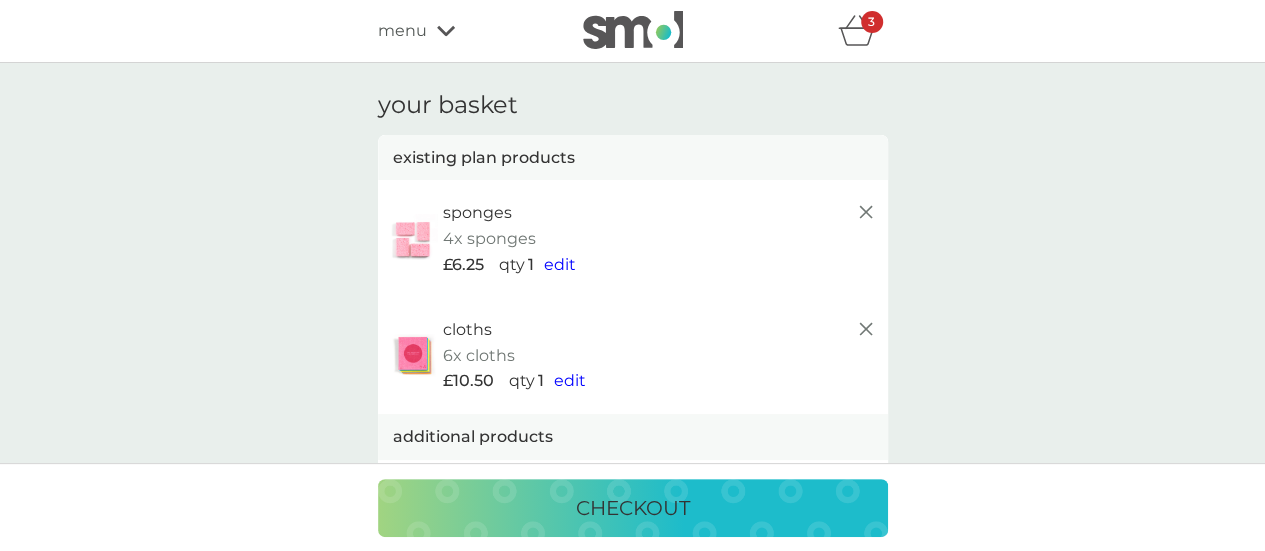 click 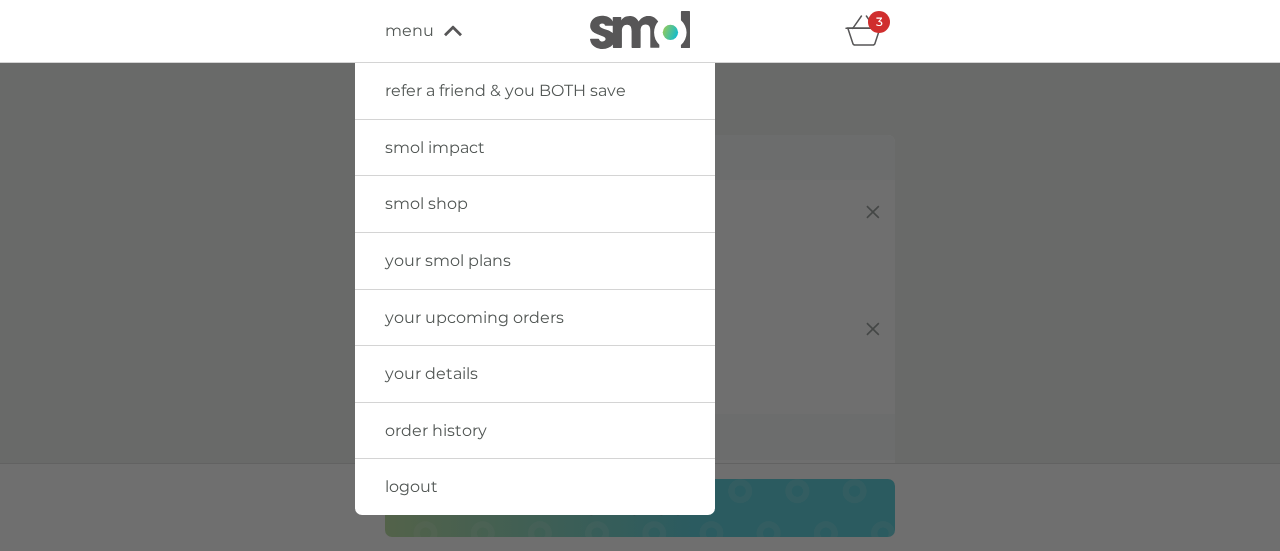click on "smol shop" at bounding box center [426, 203] 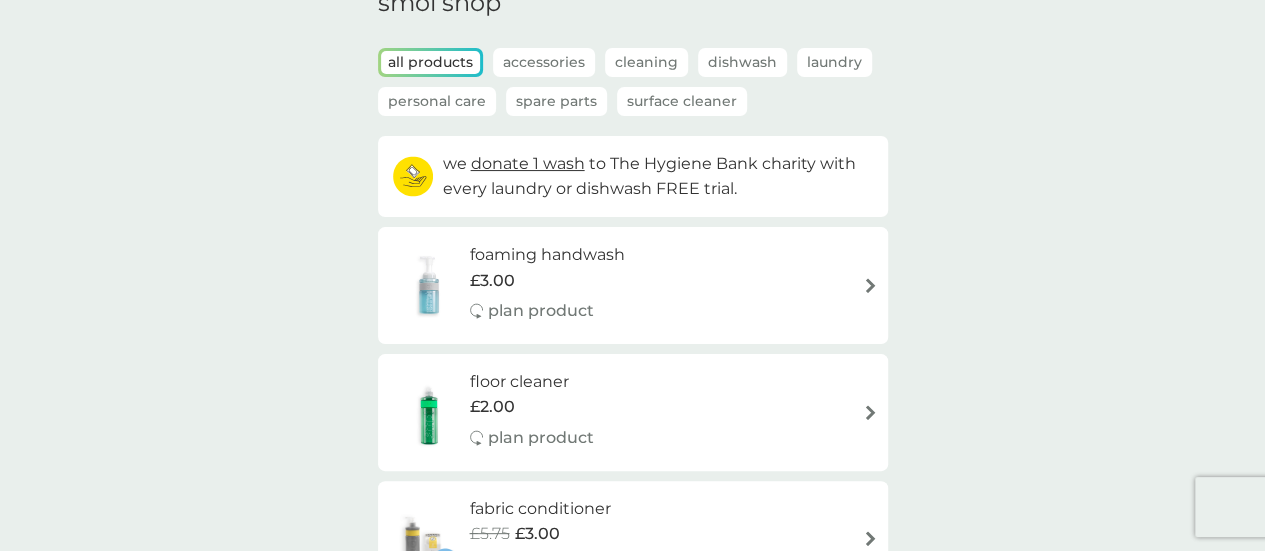 scroll, scrollTop: 100, scrollLeft: 0, axis: vertical 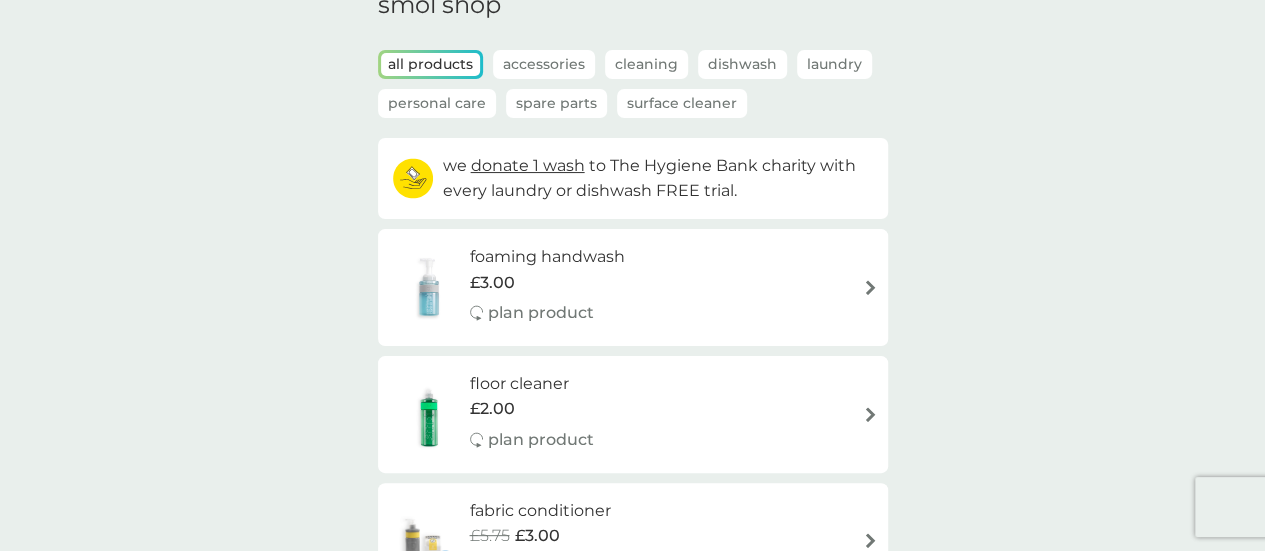click on "plan product" at bounding box center (541, 313) 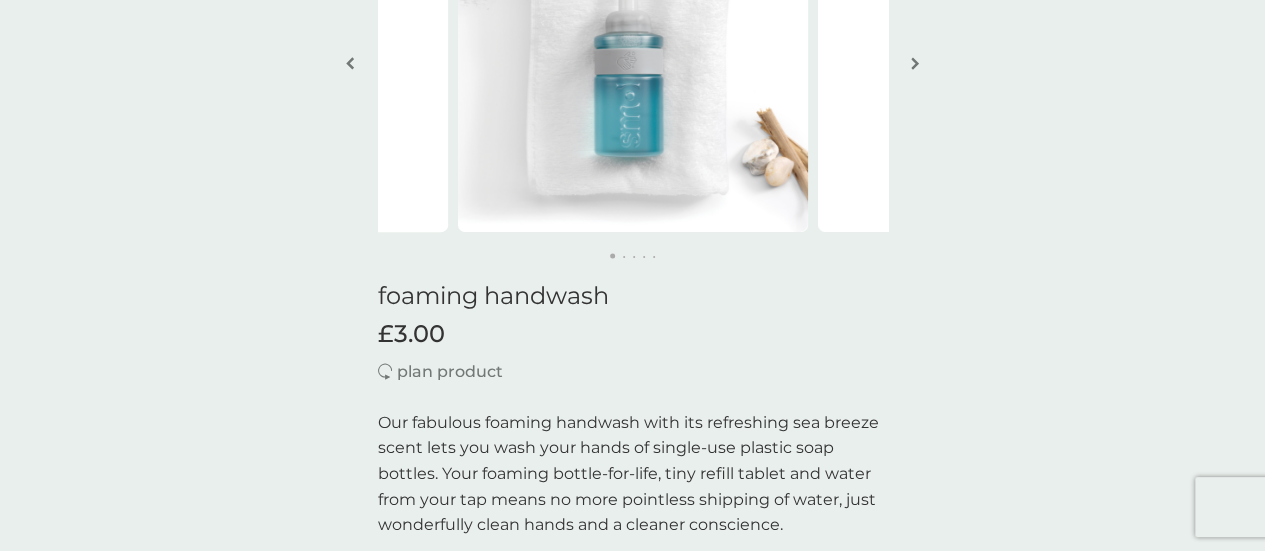 scroll, scrollTop: 0, scrollLeft: 0, axis: both 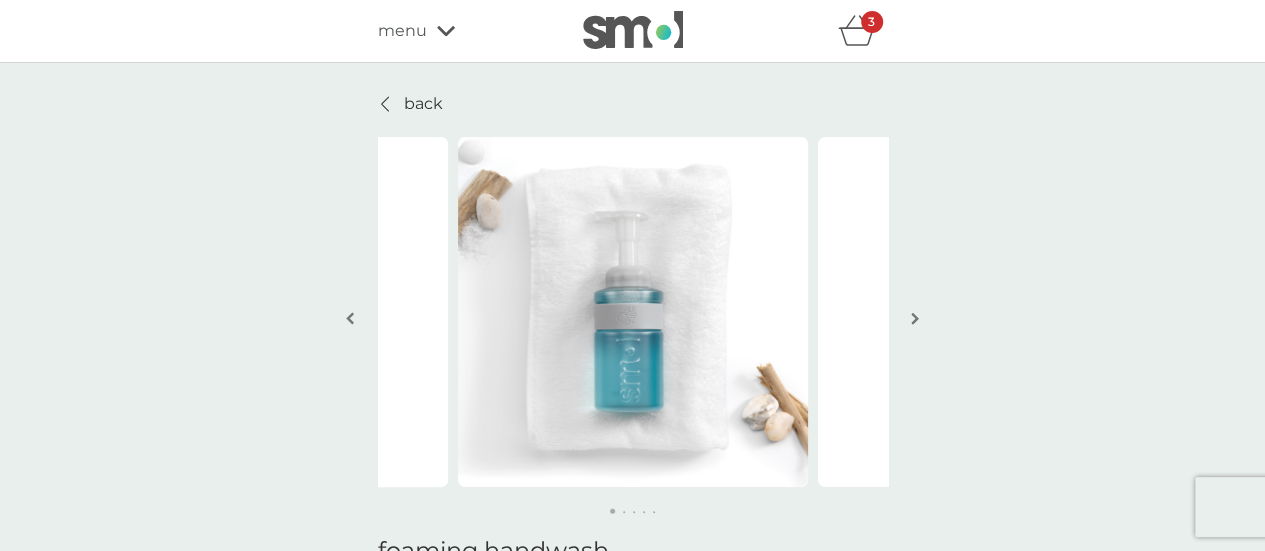click on "menu" at bounding box center (463, 31) 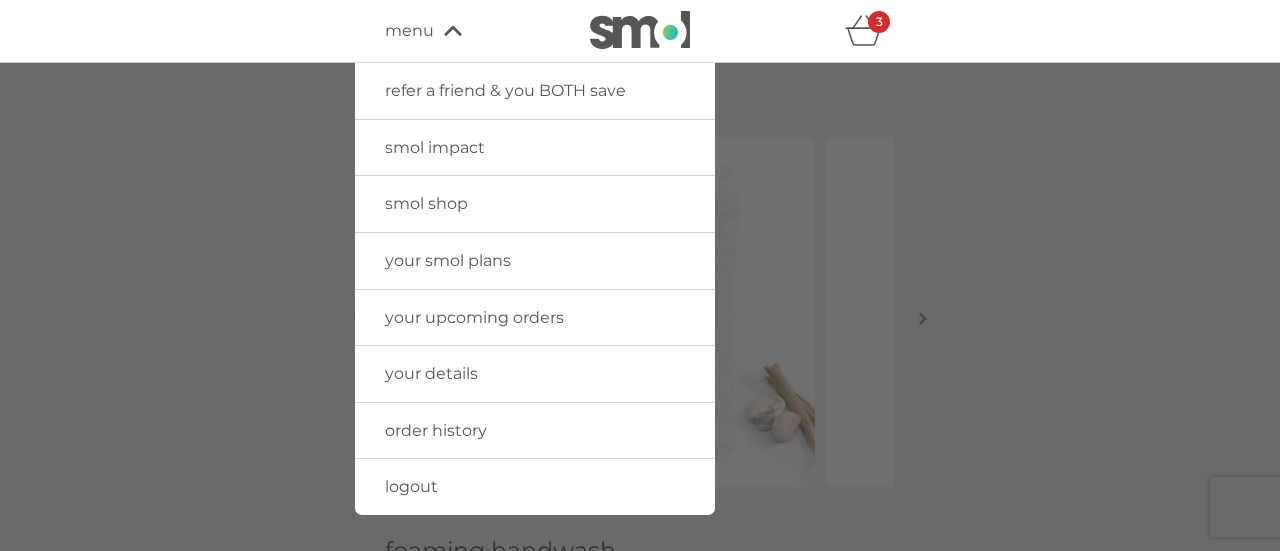 click on "smol shop" at bounding box center (426, 203) 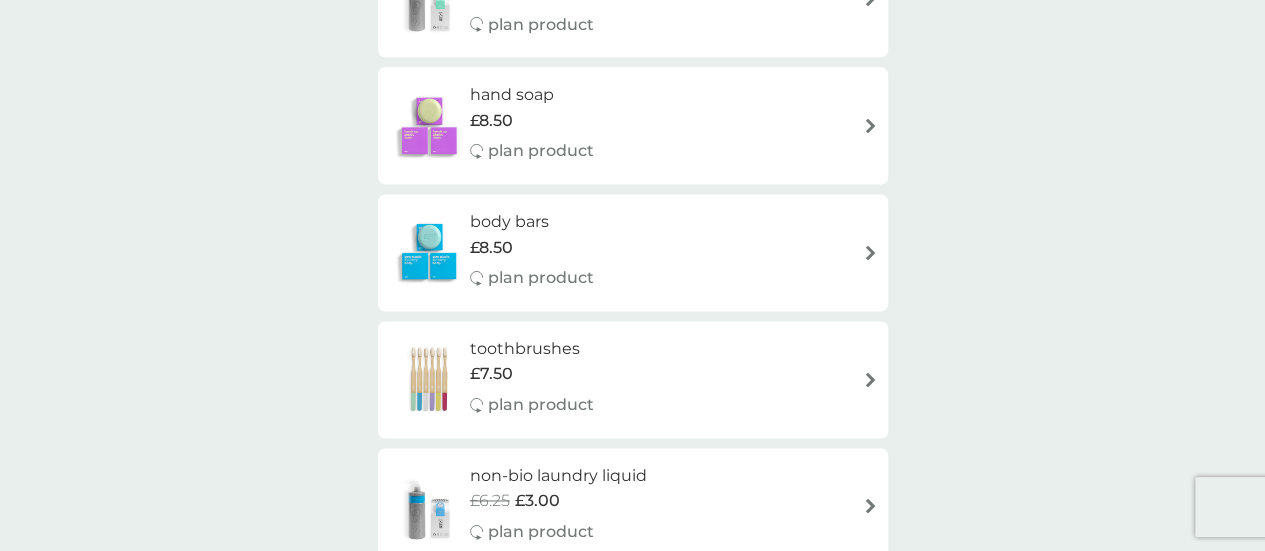scroll, scrollTop: 1277, scrollLeft: 0, axis: vertical 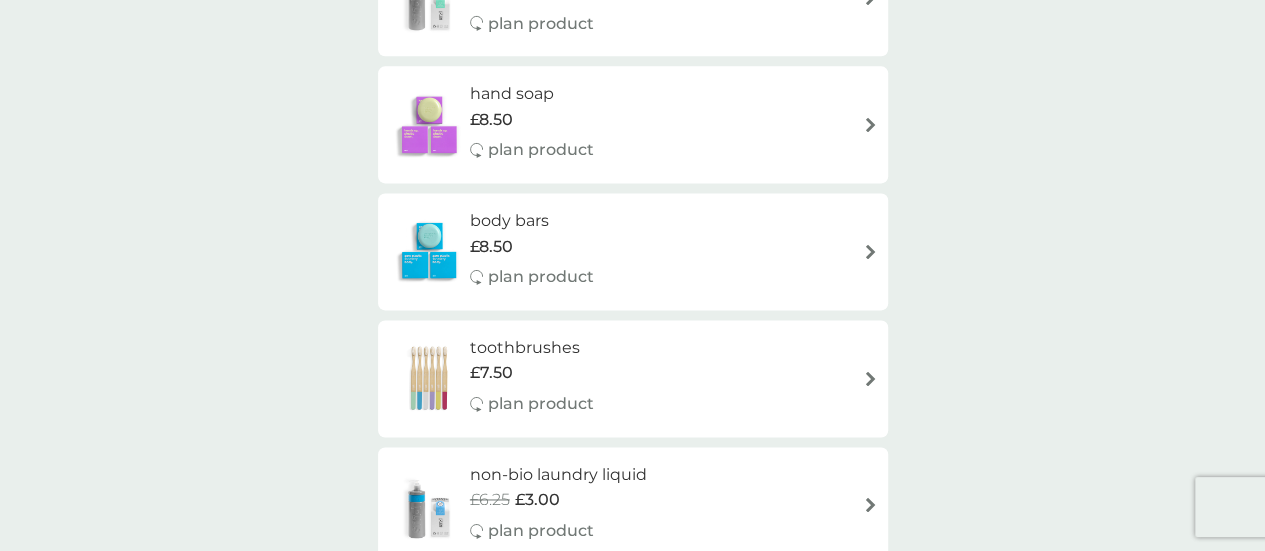 click on "£8.50" at bounding box center [532, 120] 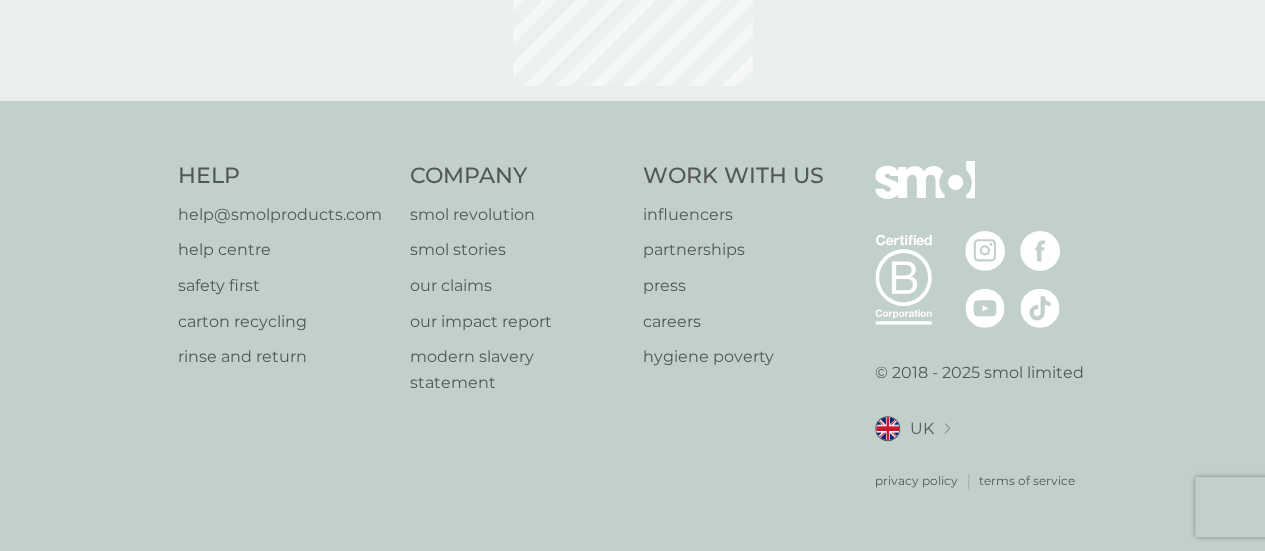 scroll, scrollTop: 0, scrollLeft: 0, axis: both 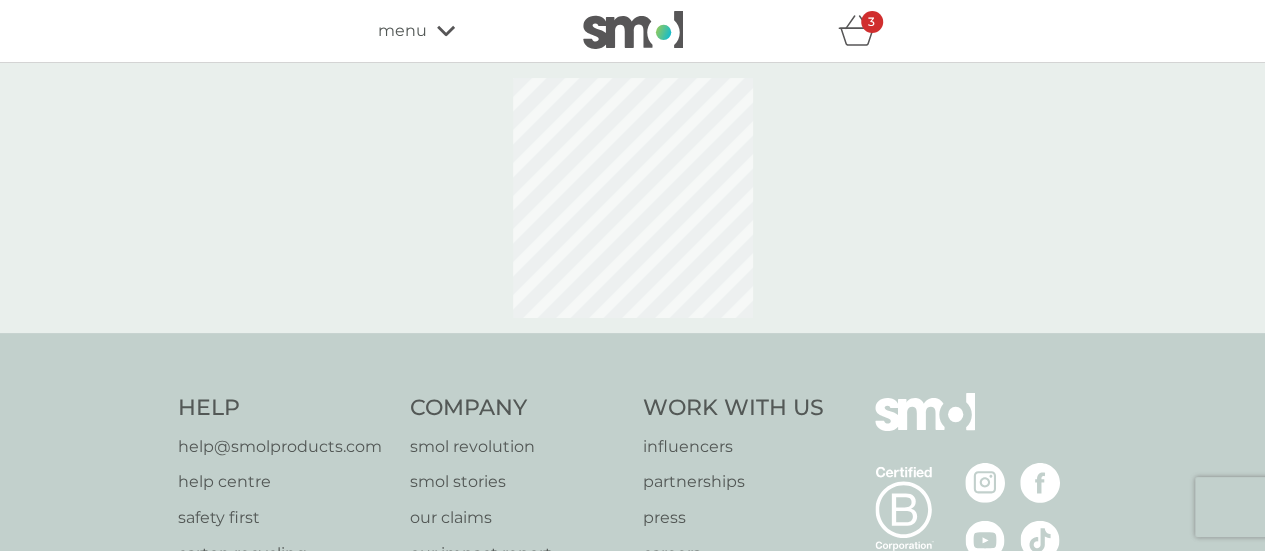 select on "91" 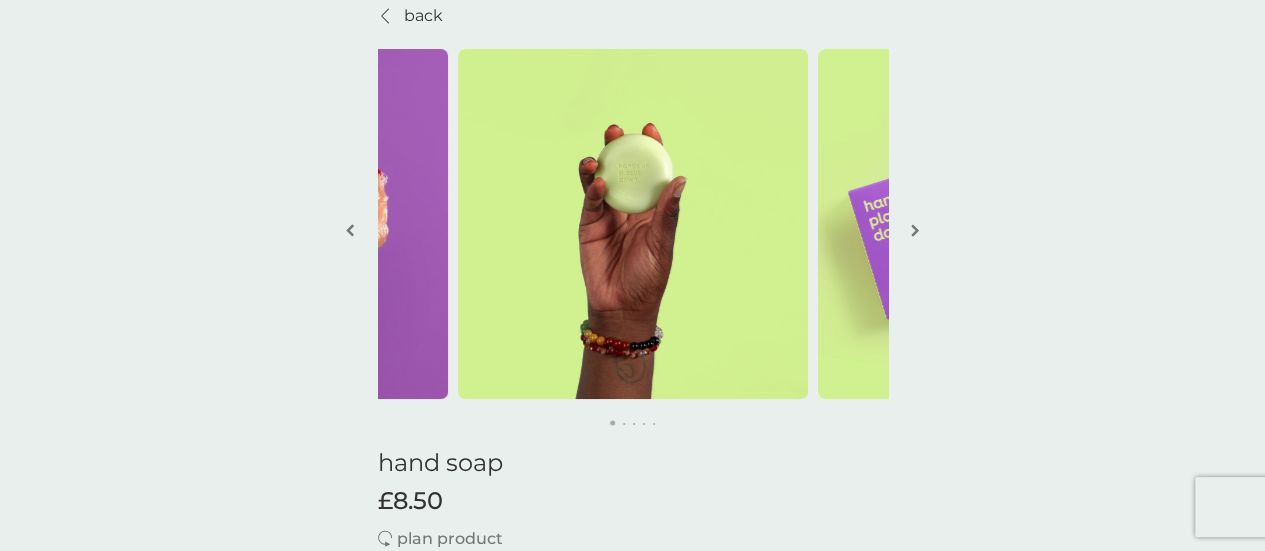 scroll, scrollTop: 87, scrollLeft: 0, axis: vertical 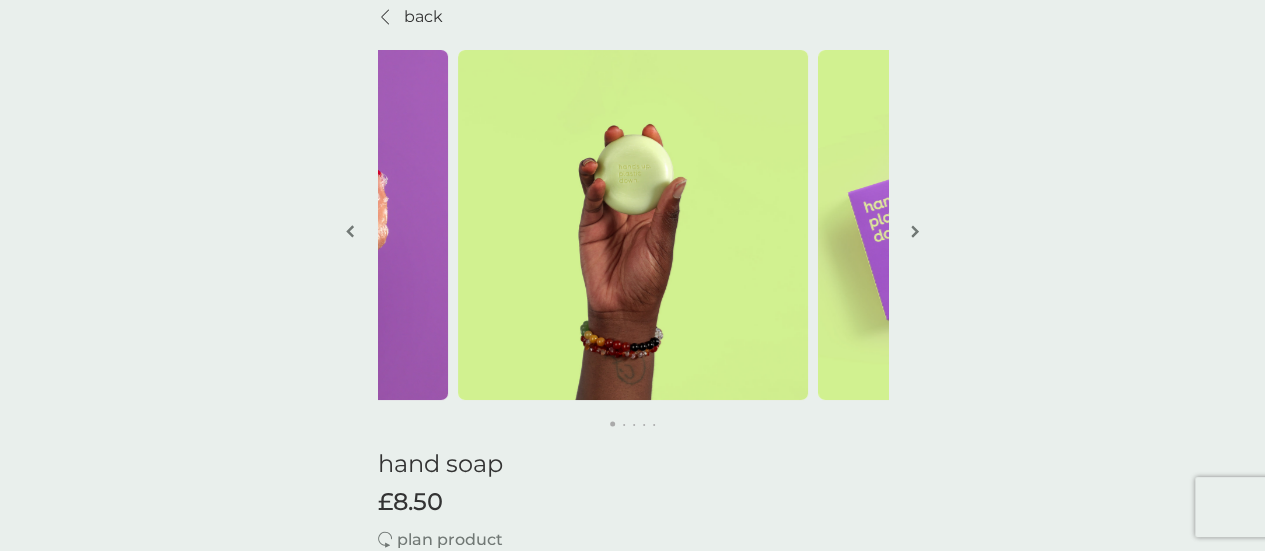 click at bounding box center [915, 233] 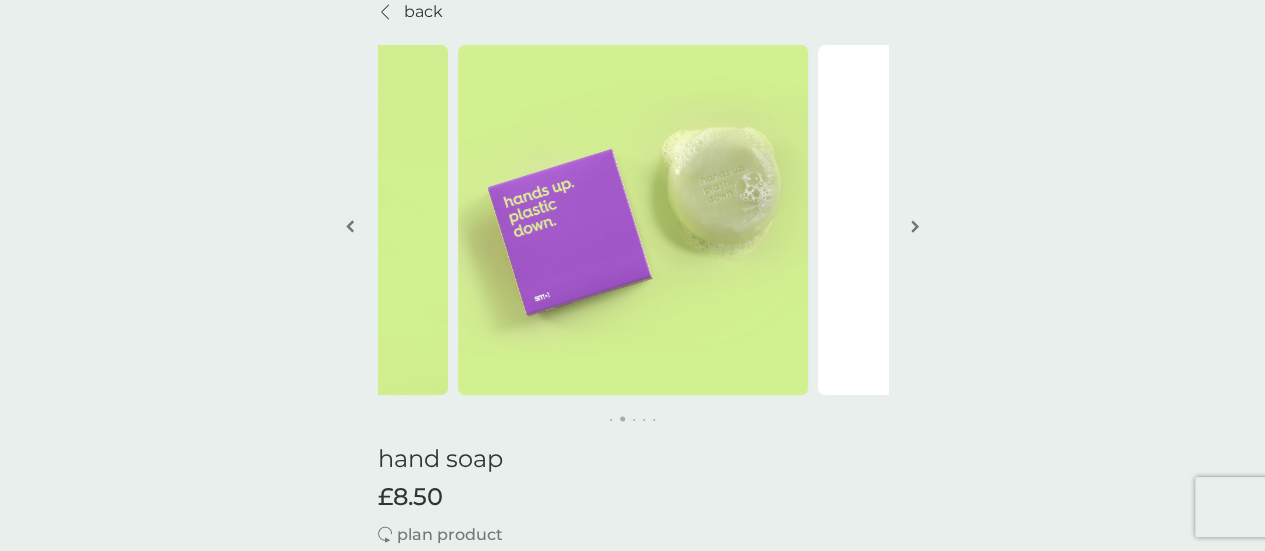 scroll, scrollTop: 0, scrollLeft: 0, axis: both 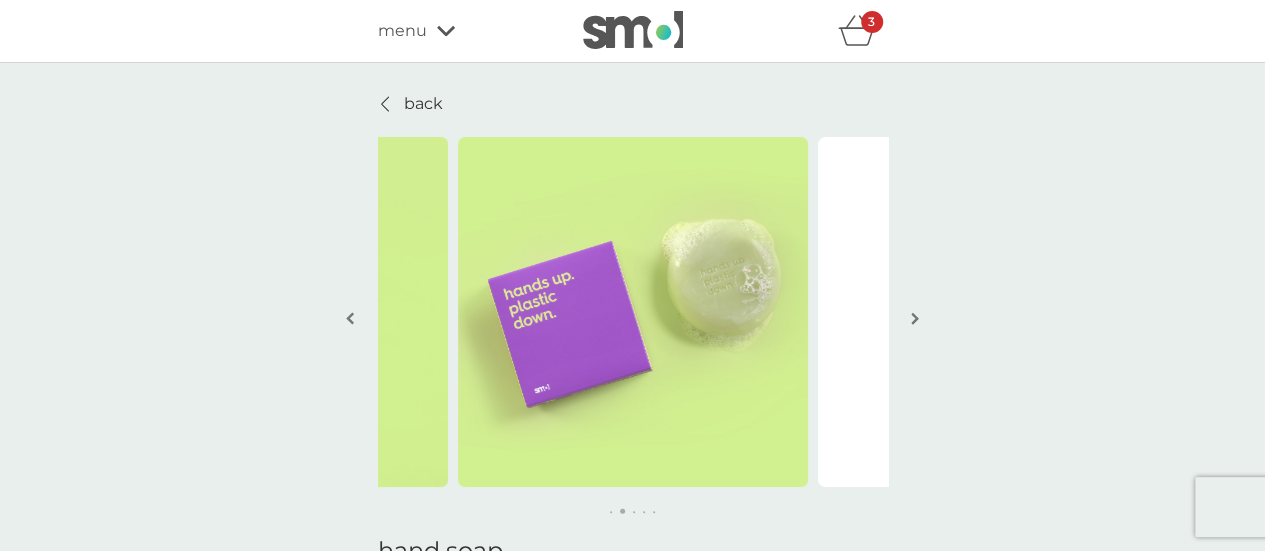 click on "back" at bounding box center [423, 104] 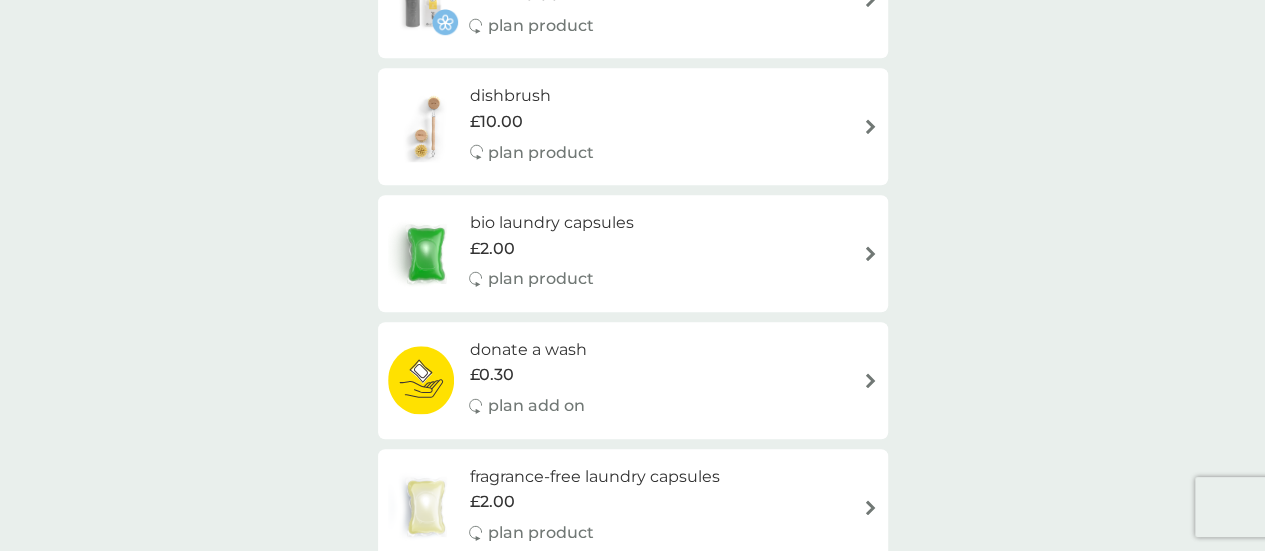 scroll, scrollTop: 642, scrollLeft: 0, axis: vertical 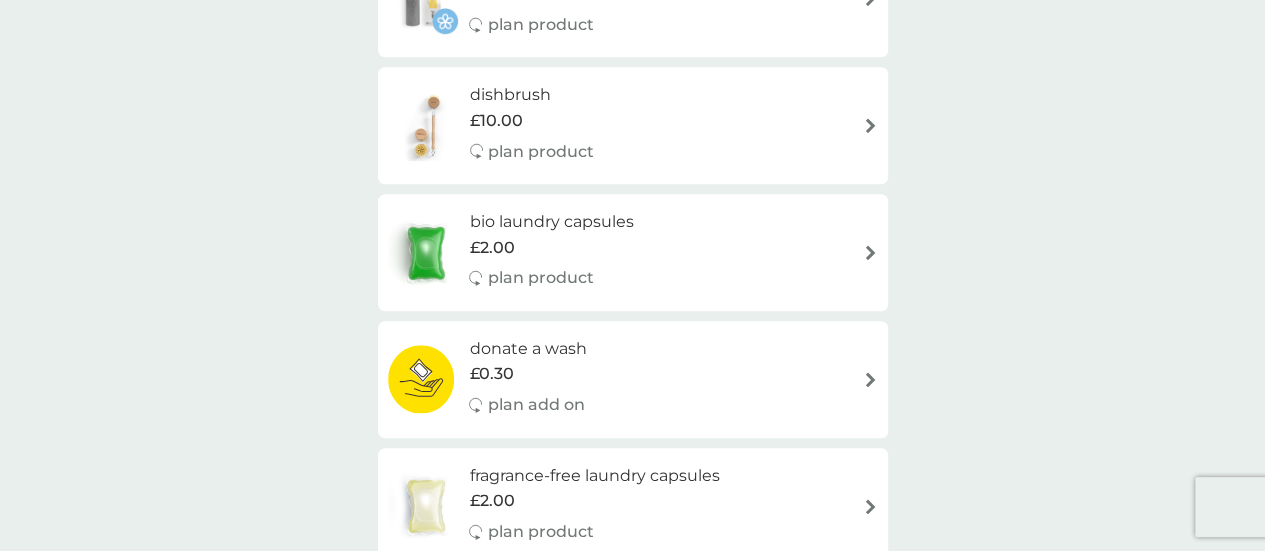 click on "dishbrush £10.00 plan product" at bounding box center [633, 125] 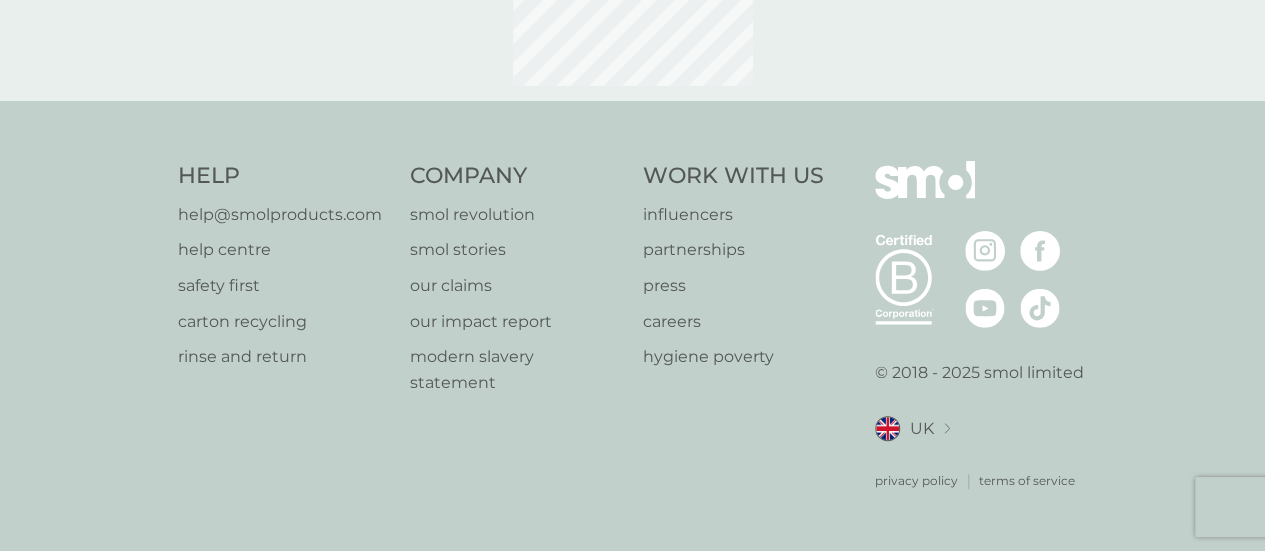 scroll, scrollTop: 0, scrollLeft: 0, axis: both 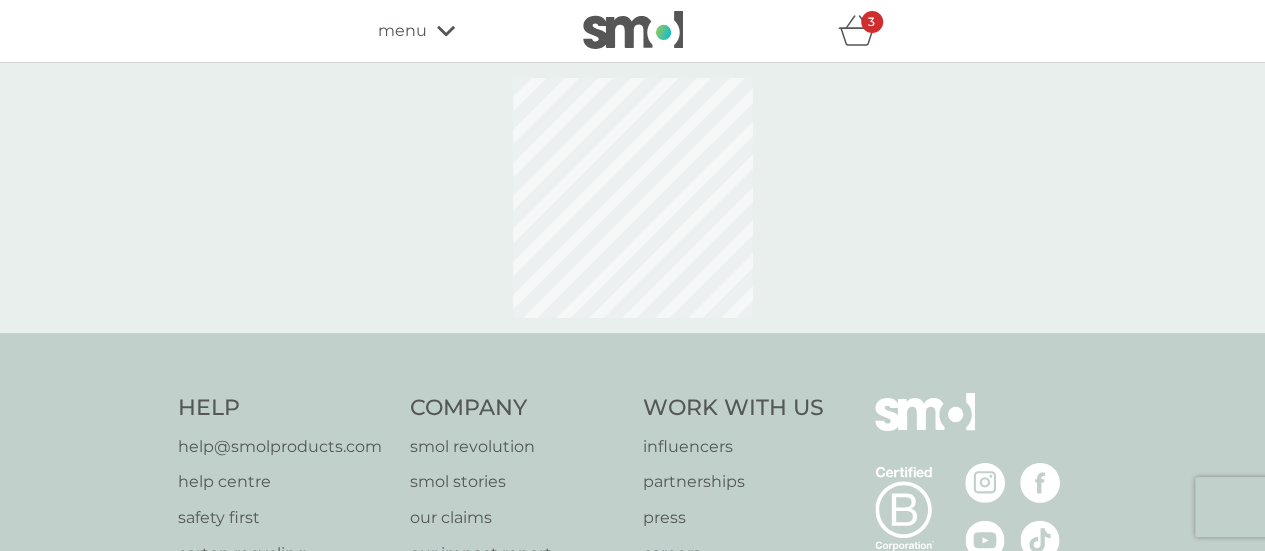 select on "245" 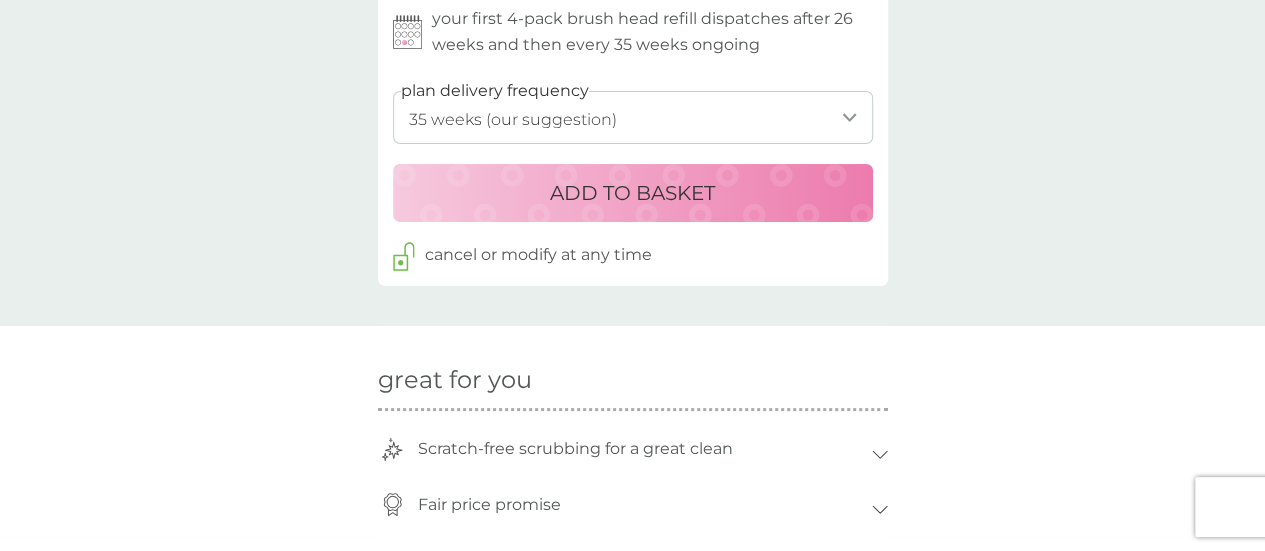 scroll, scrollTop: 0, scrollLeft: 0, axis: both 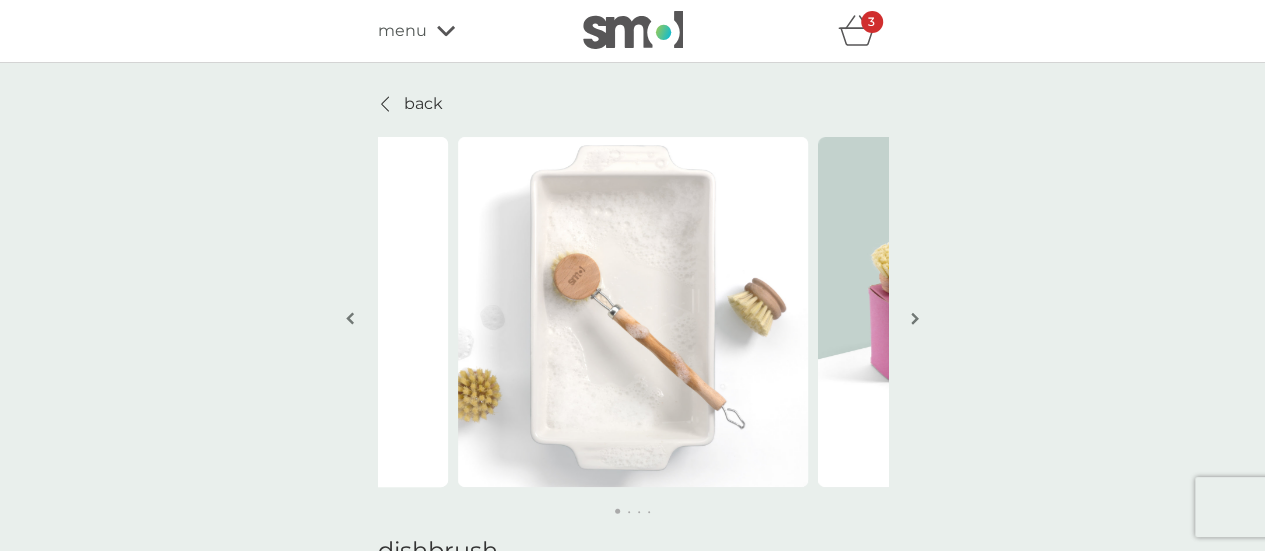click on "back" at bounding box center (423, 104) 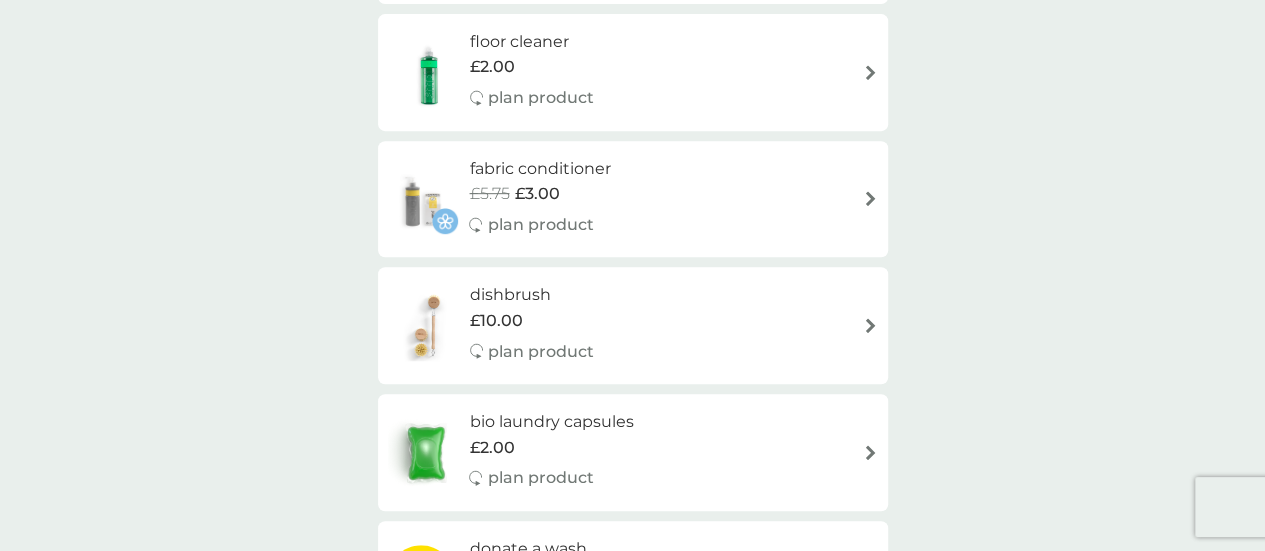 scroll, scrollTop: 425, scrollLeft: 0, axis: vertical 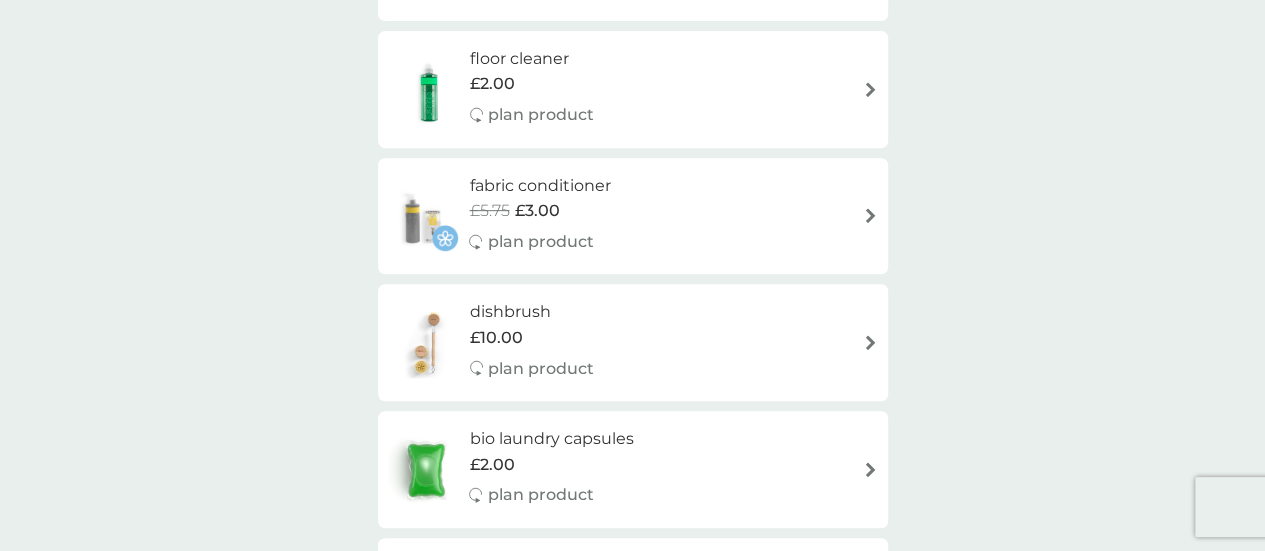 click on "dishbrush" at bounding box center [532, 312] 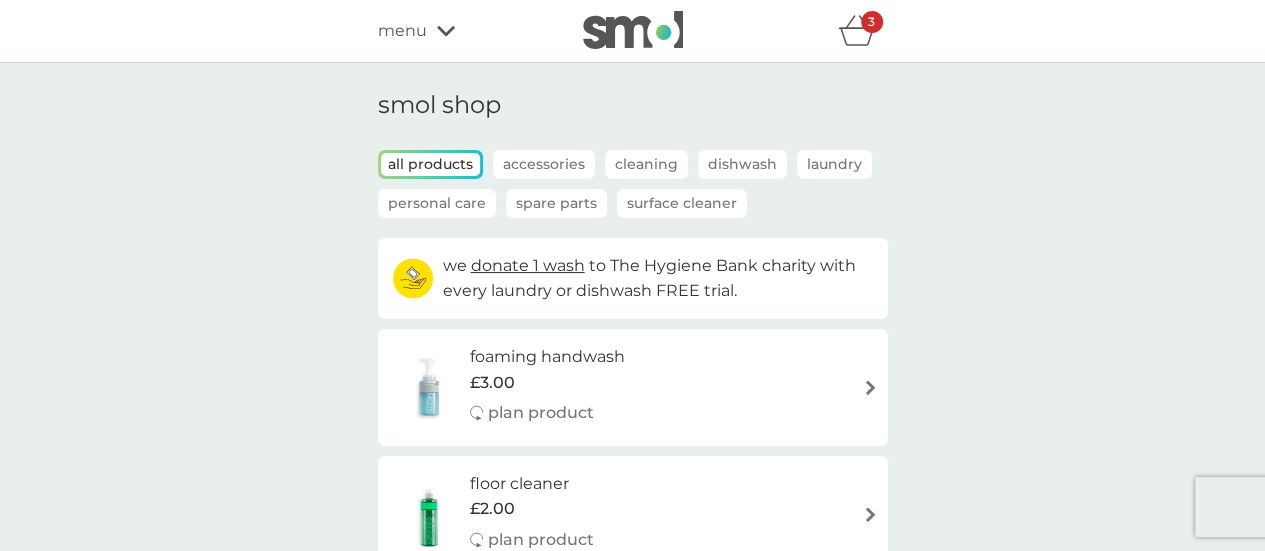 select on "245" 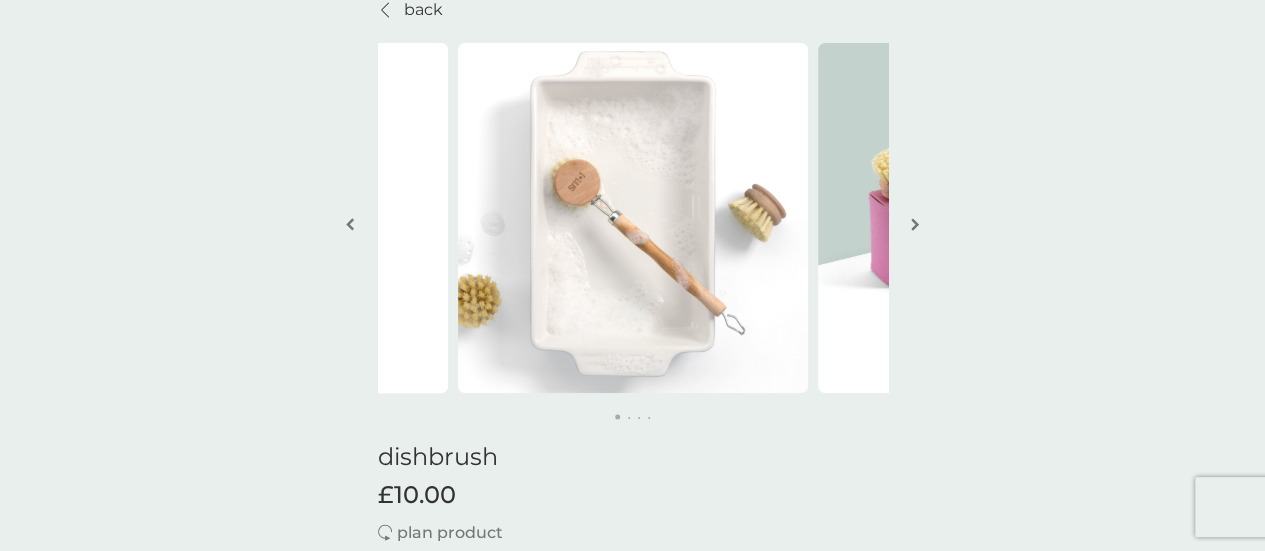 scroll, scrollTop: 93, scrollLeft: 0, axis: vertical 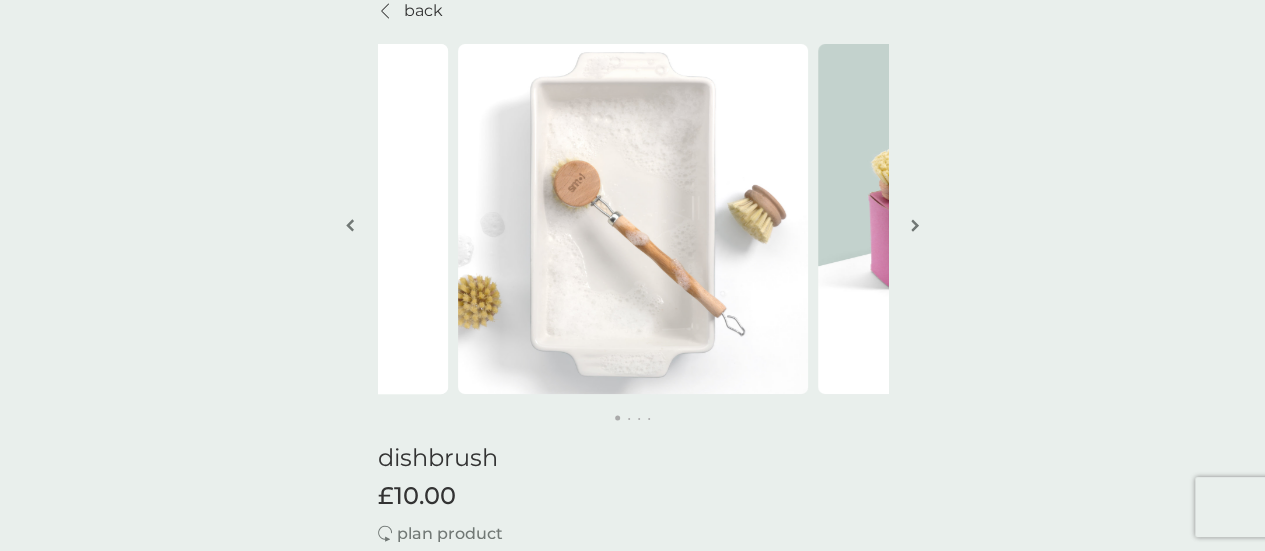 click at bounding box center (915, 227) 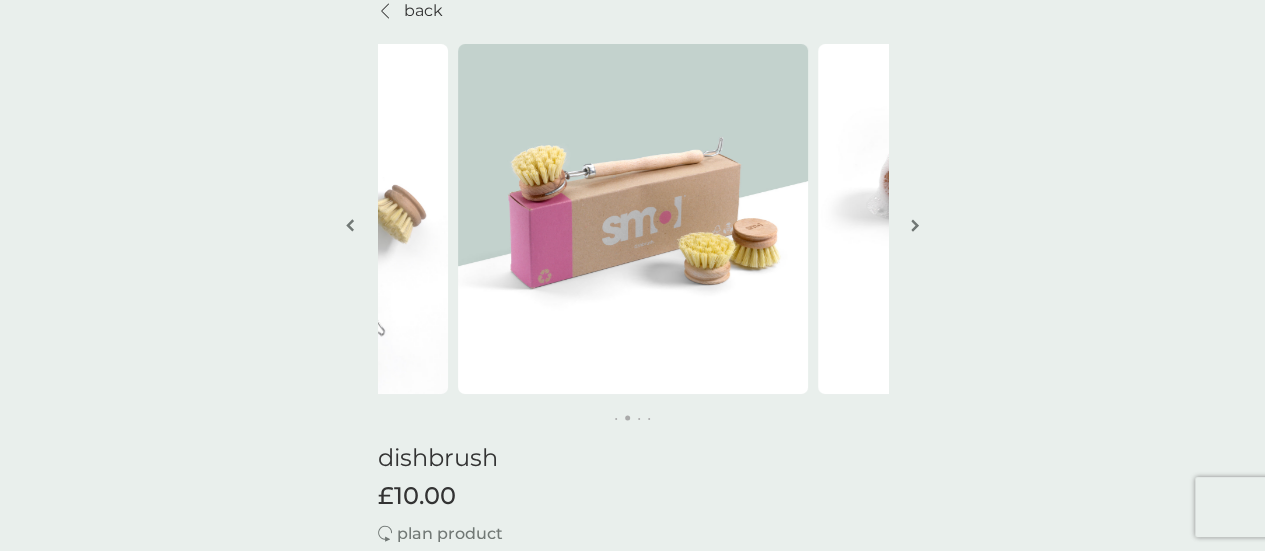 scroll, scrollTop: 0, scrollLeft: 0, axis: both 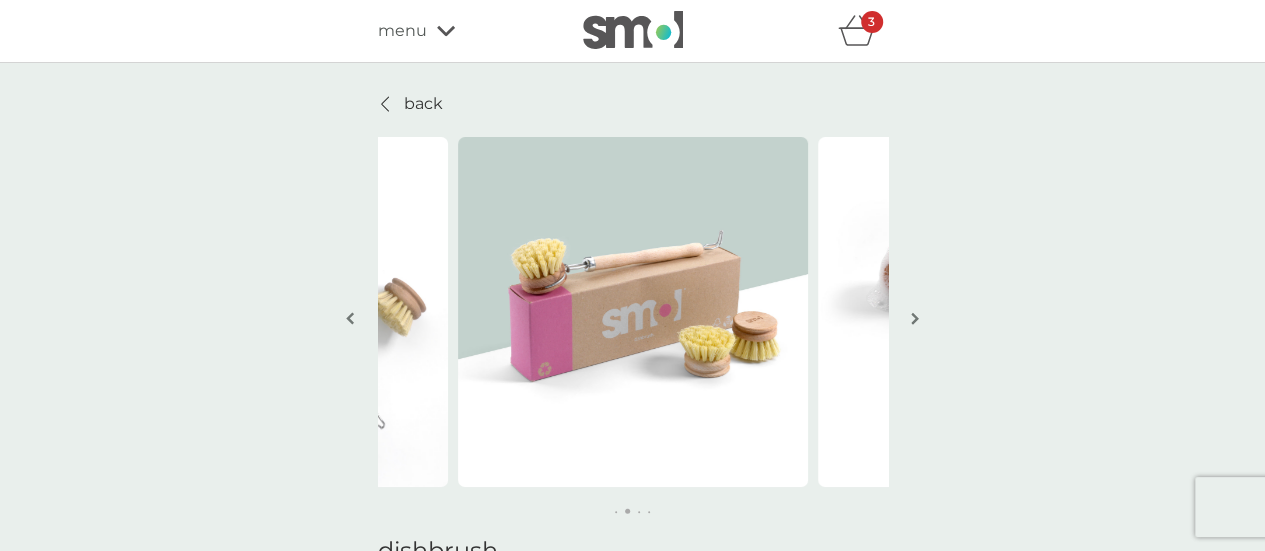 click 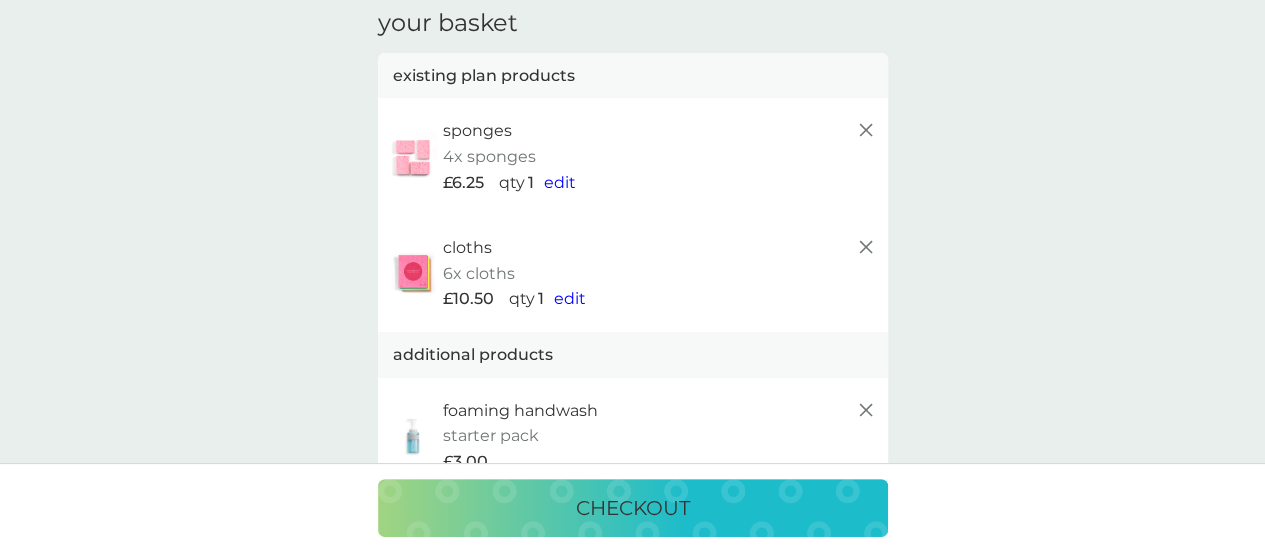 scroll, scrollTop: 0, scrollLeft: 0, axis: both 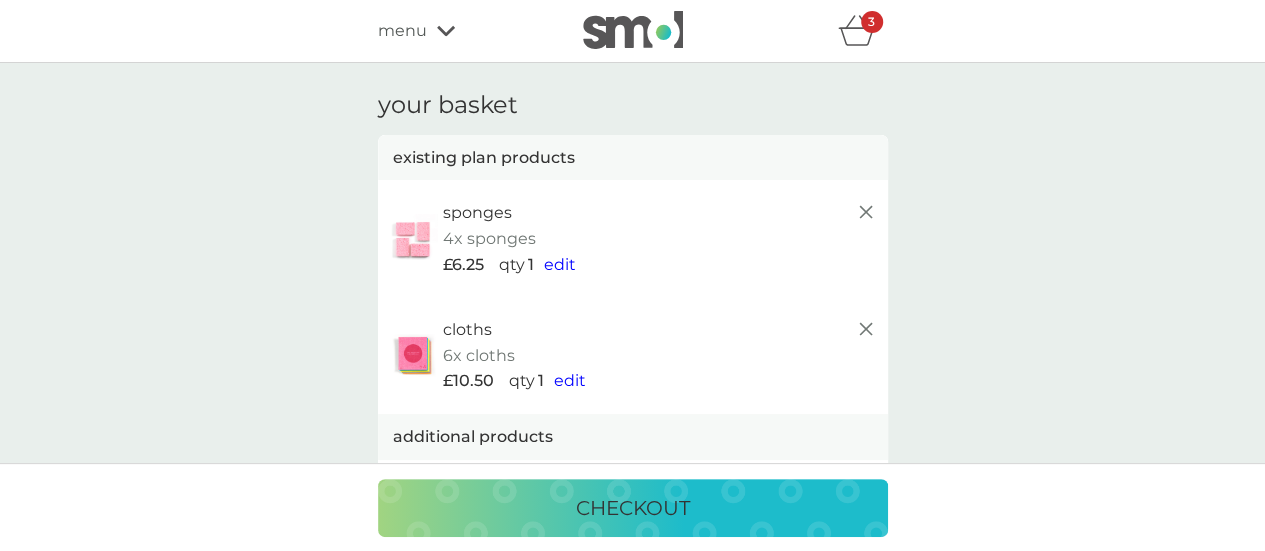 click on "menu" at bounding box center (463, 31) 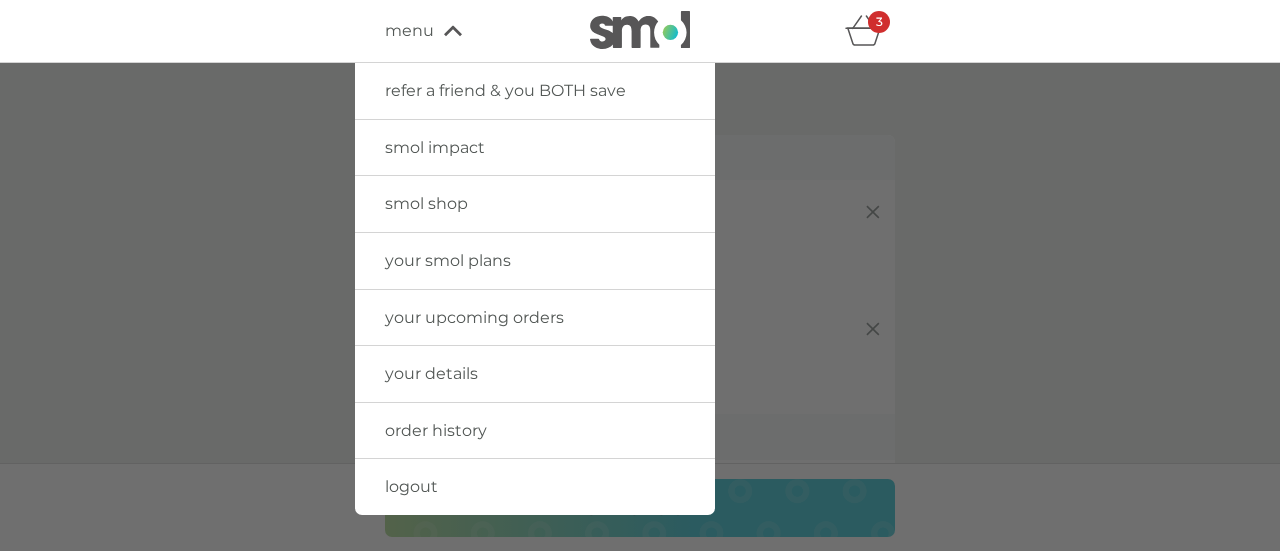 click on "your upcoming orders" at bounding box center [474, 317] 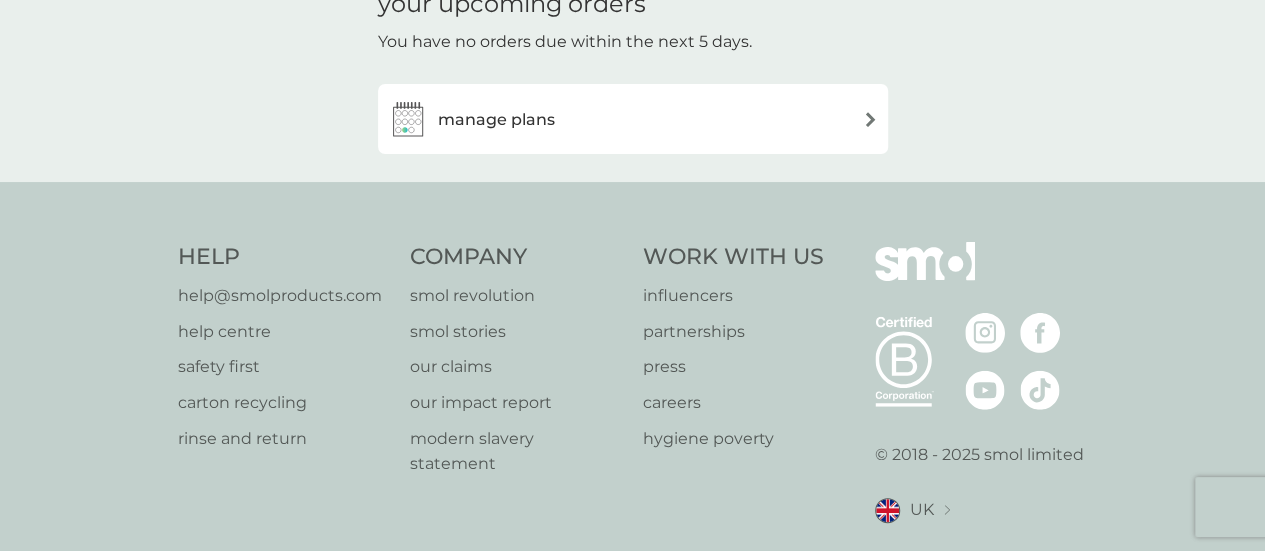 scroll, scrollTop: 109, scrollLeft: 0, axis: vertical 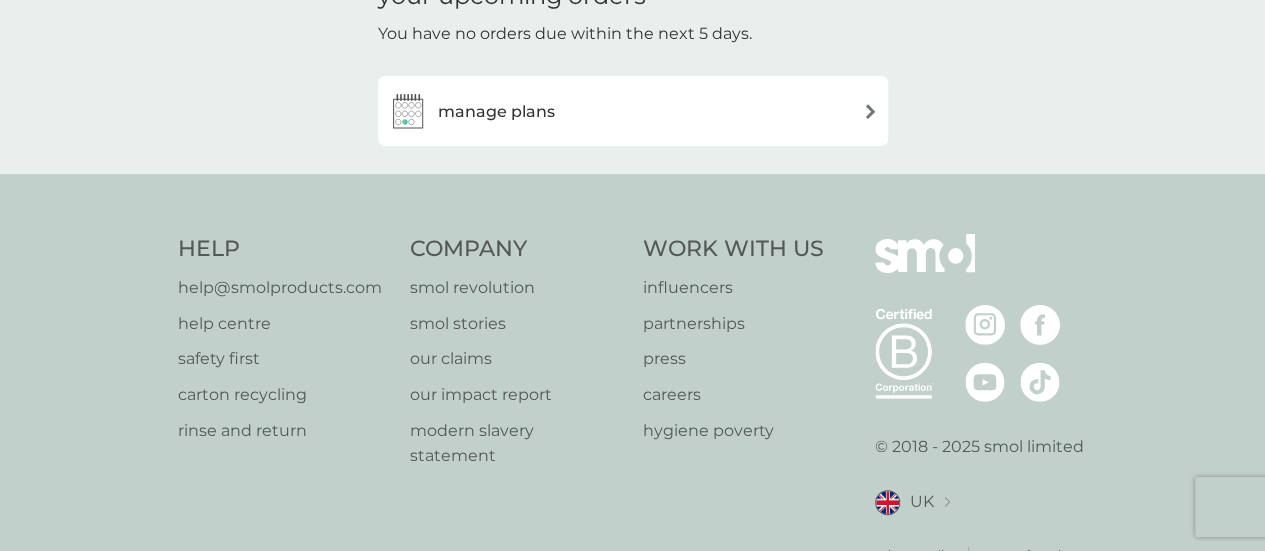 click on "manage plans" at bounding box center (496, 112) 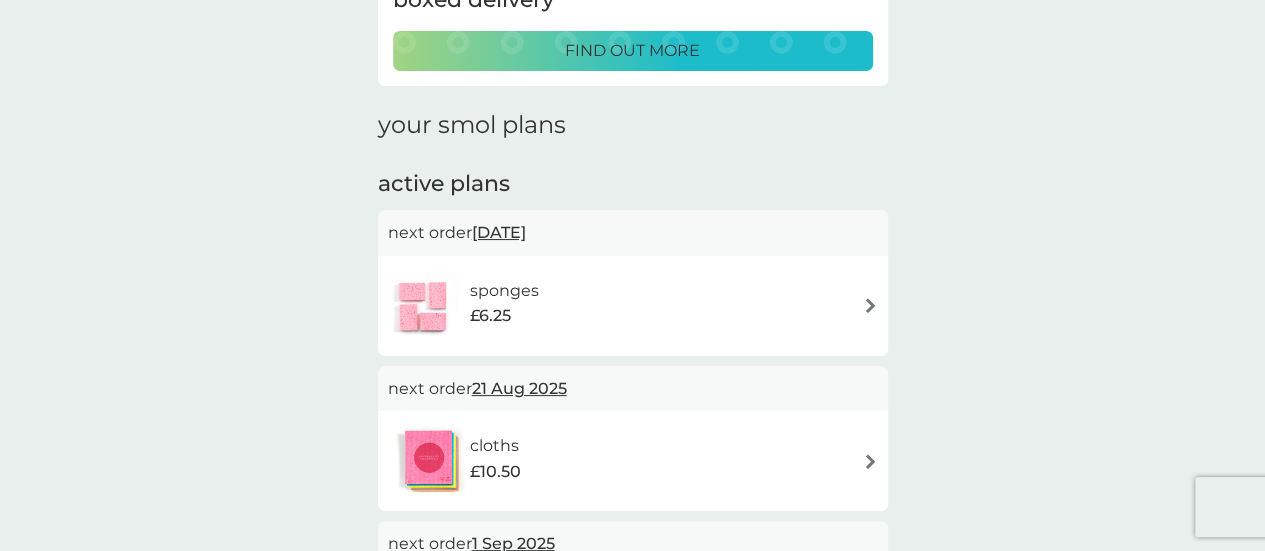 scroll, scrollTop: 0, scrollLeft: 0, axis: both 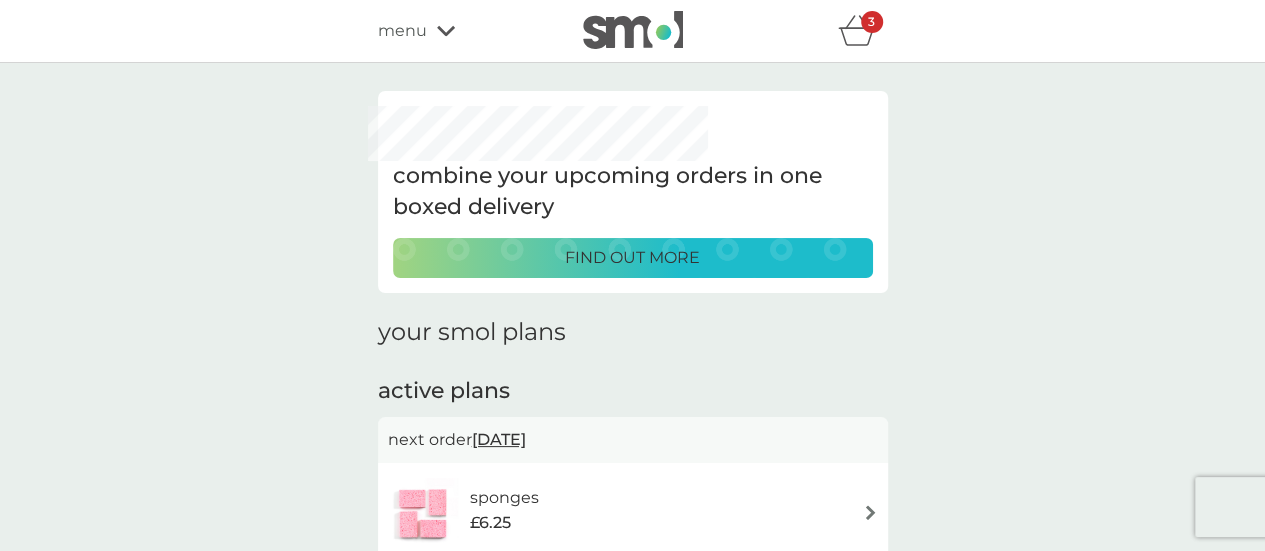 click on "3" at bounding box center [863, 31] 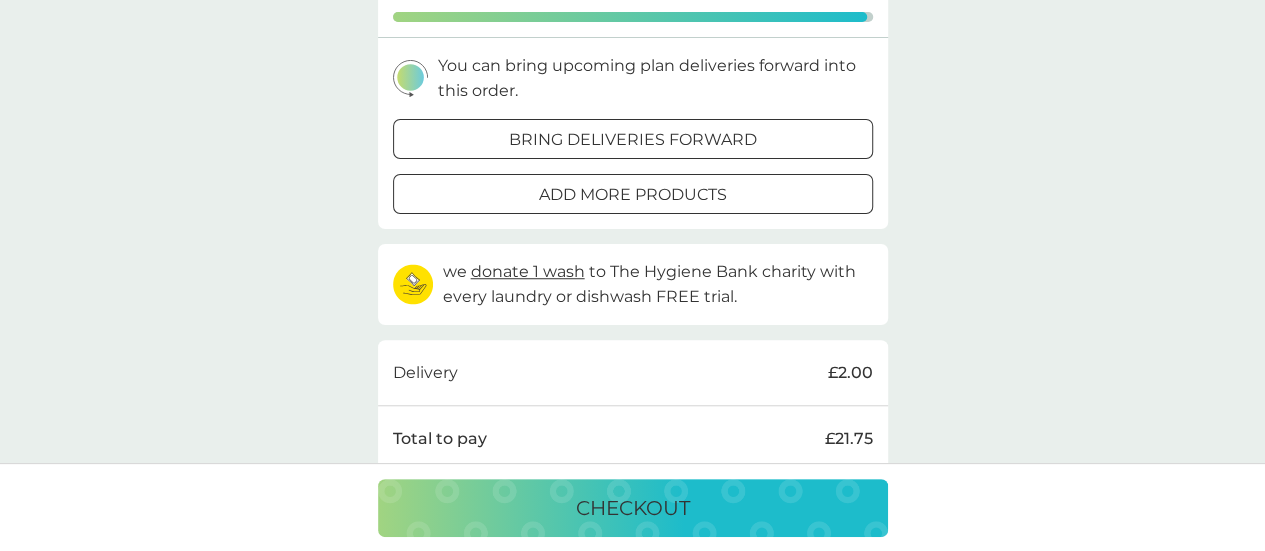 scroll, scrollTop: 657, scrollLeft: 0, axis: vertical 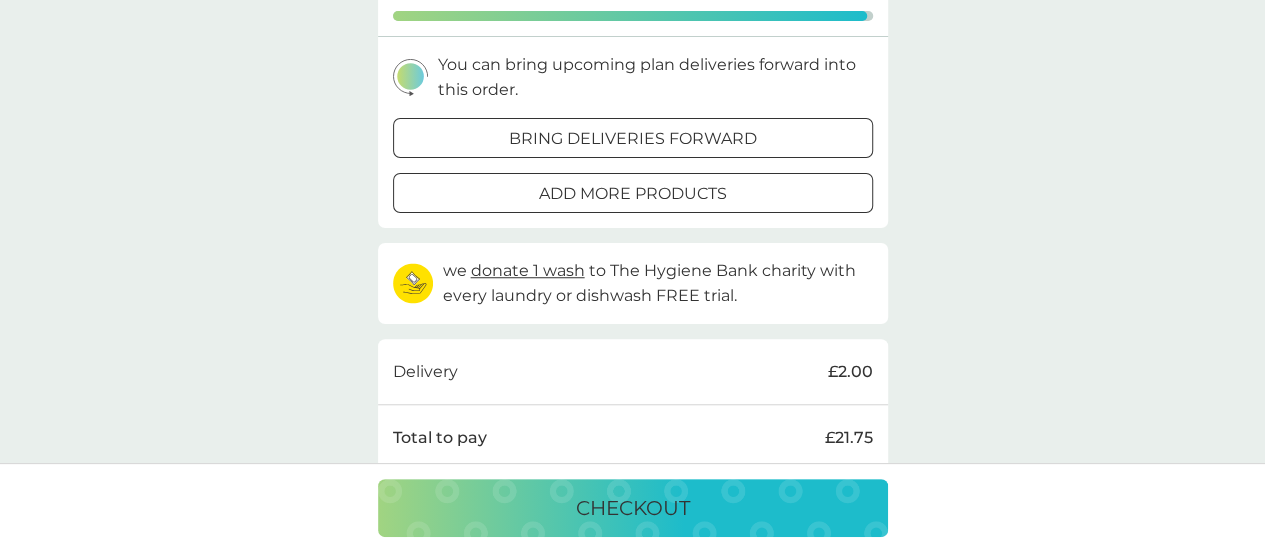 click on "checkout" at bounding box center [633, 508] 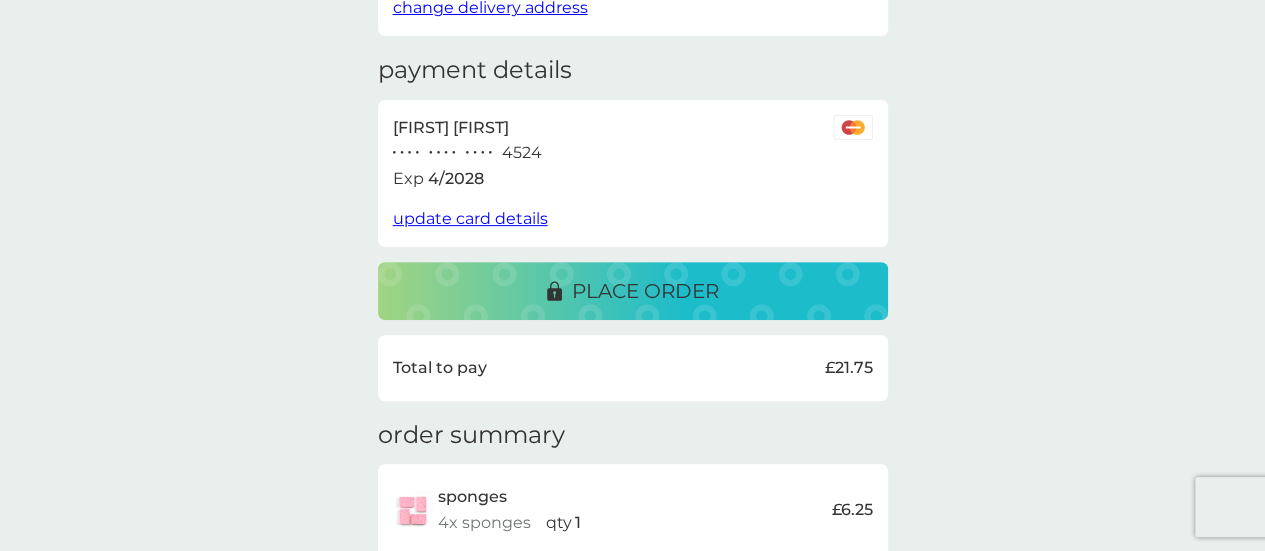scroll, scrollTop: 230, scrollLeft: 0, axis: vertical 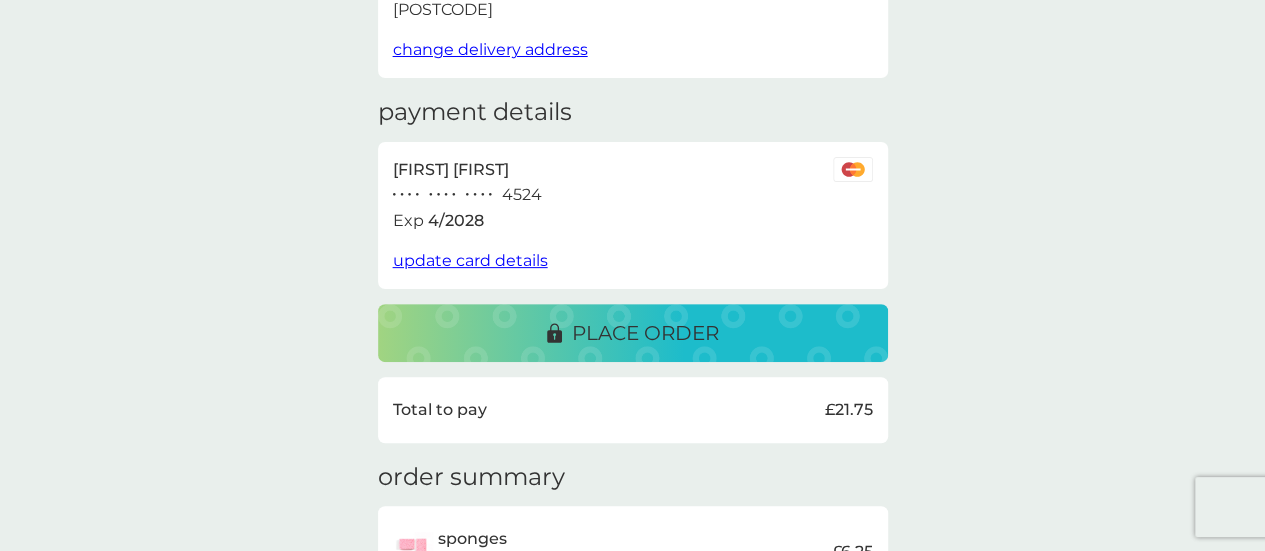 click 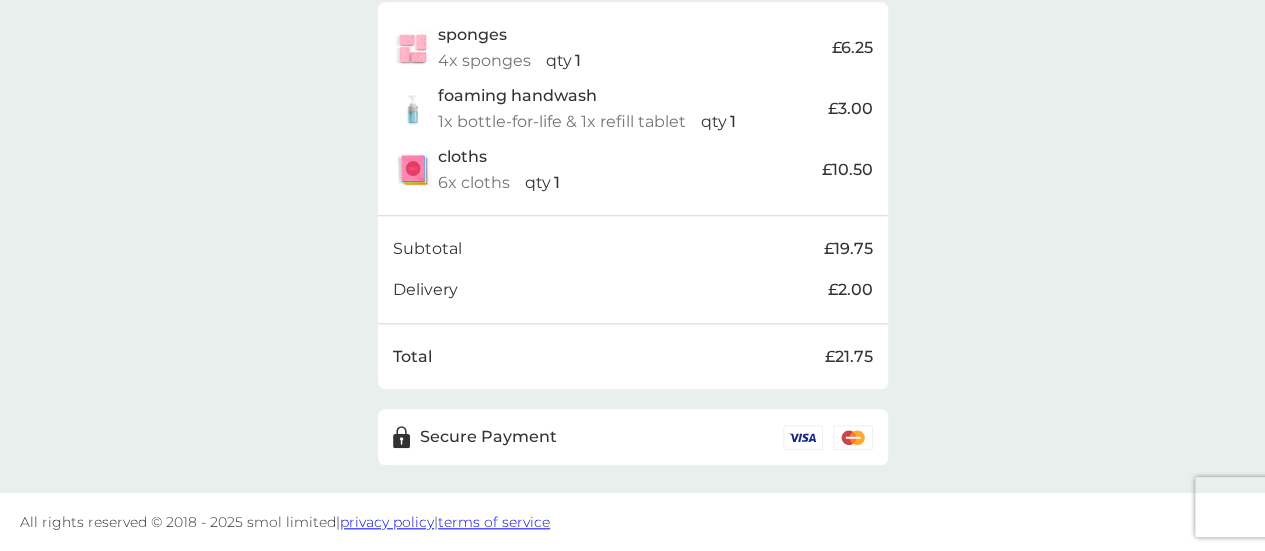 scroll, scrollTop: 0, scrollLeft: 0, axis: both 